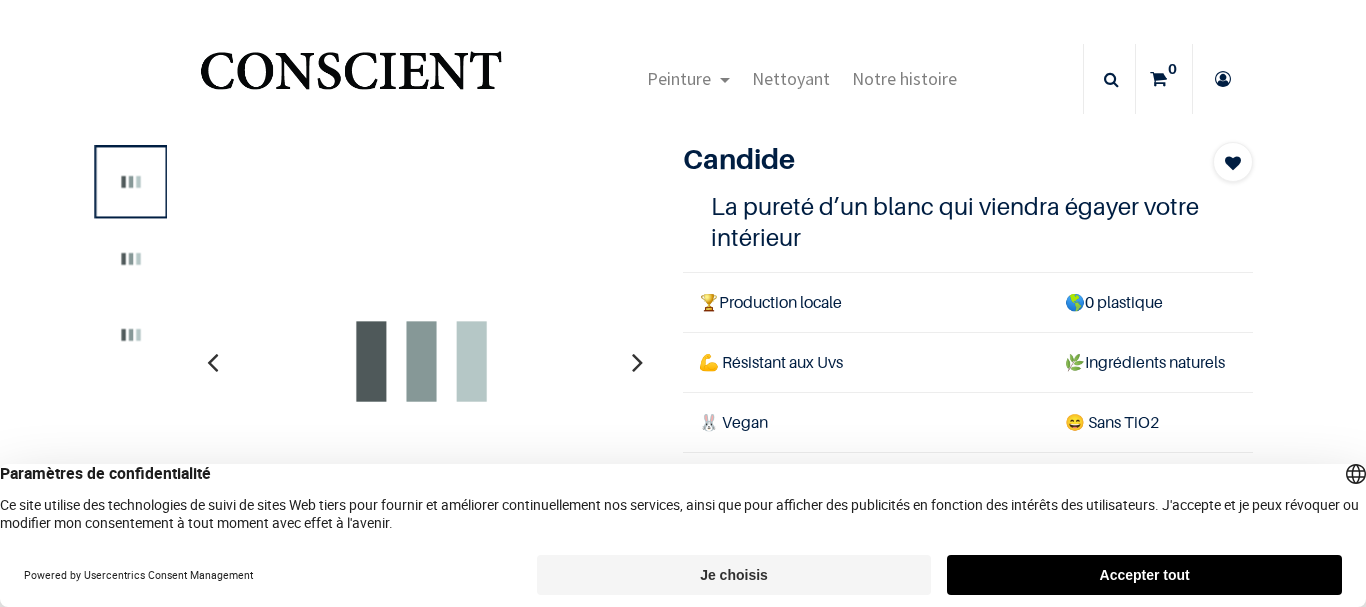 scroll, scrollTop: 0, scrollLeft: 0, axis: both 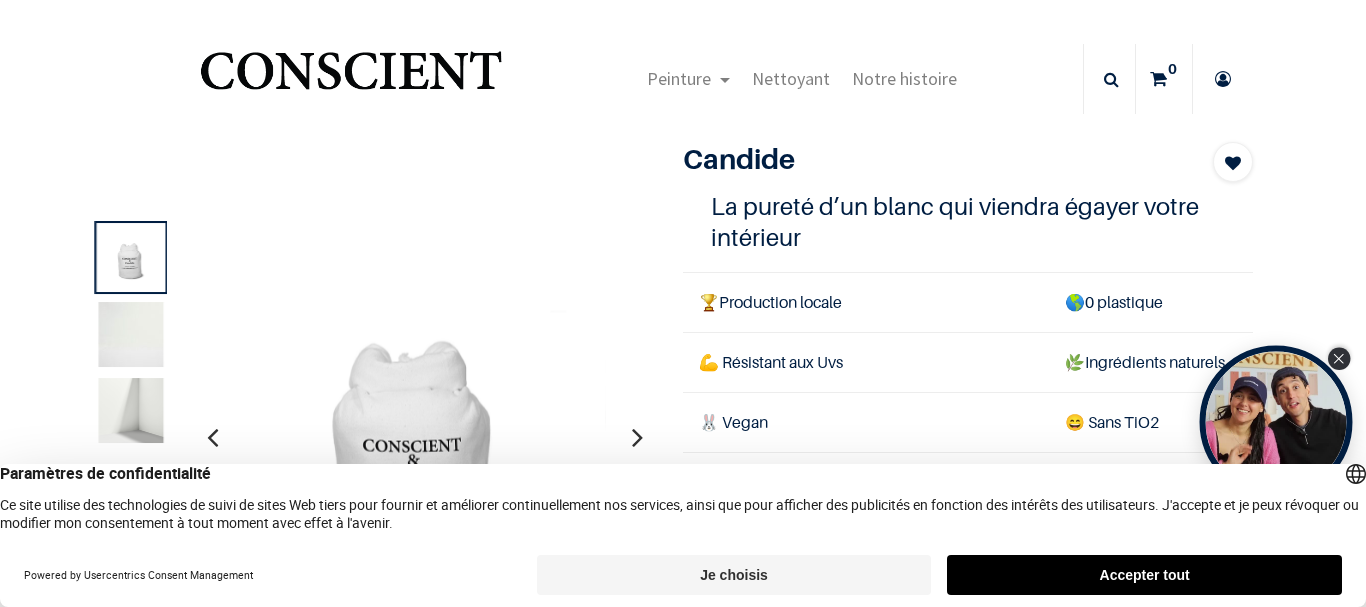 click 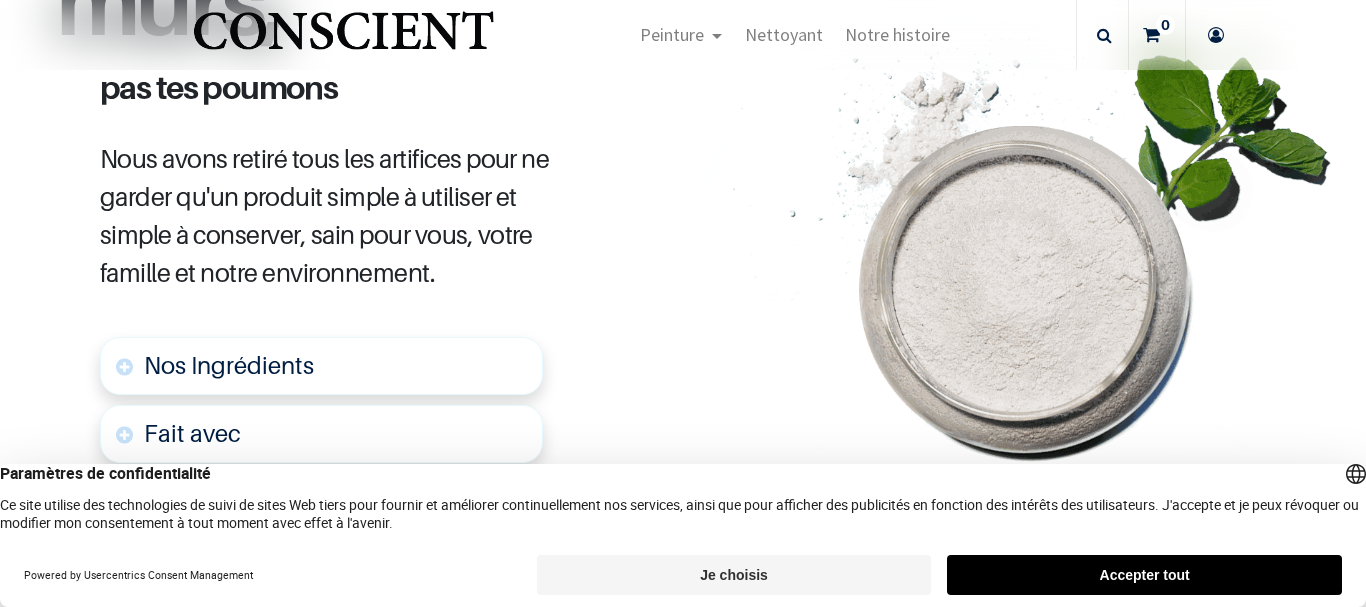 scroll, scrollTop: 1200, scrollLeft: 0, axis: vertical 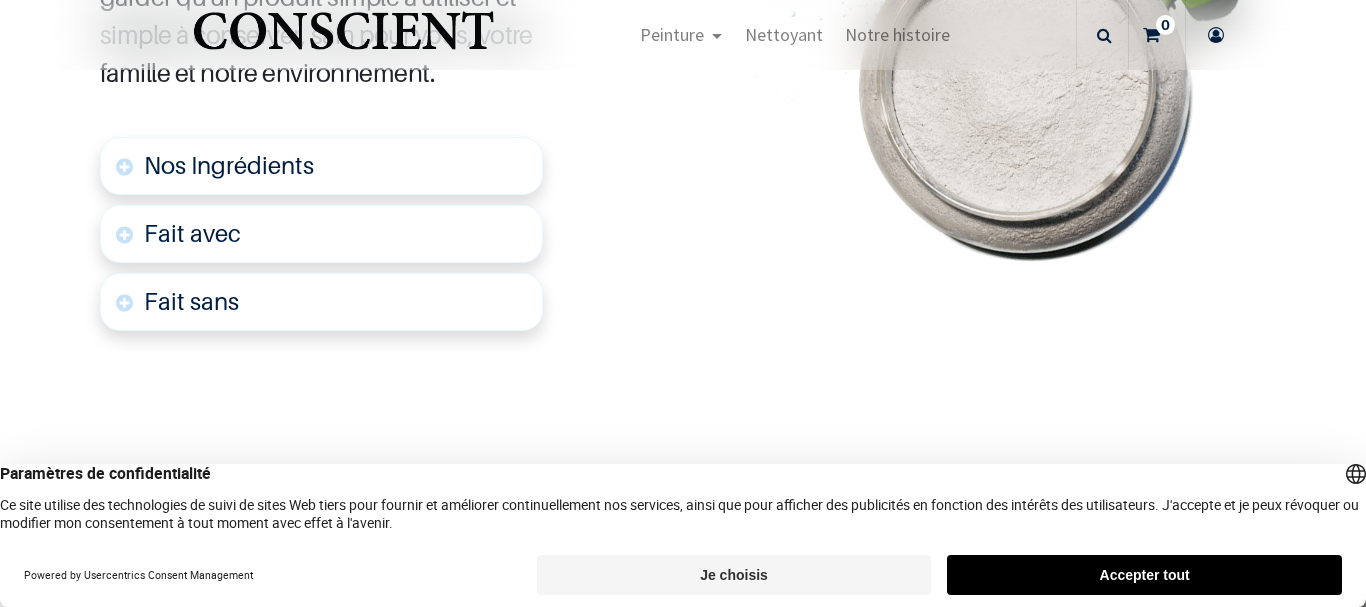 click on "Nos Ingrédients" at bounding box center [229, 165] 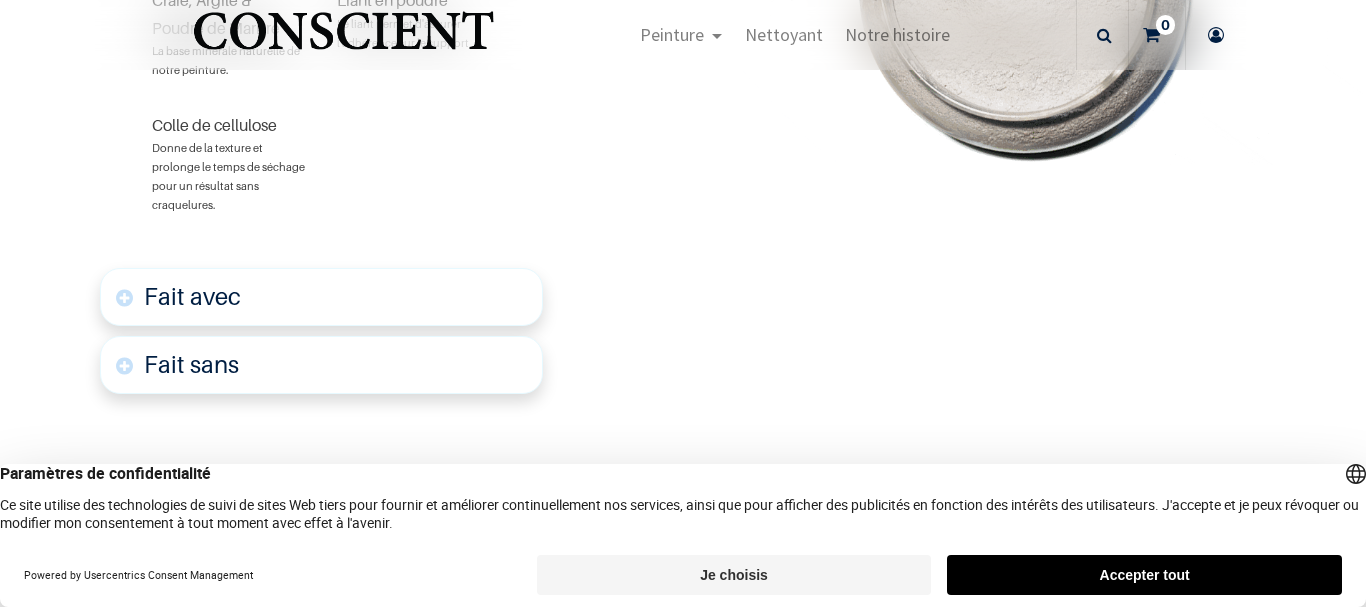 scroll, scrollTop: 1662, scrollLeft: 0, axis: vertical 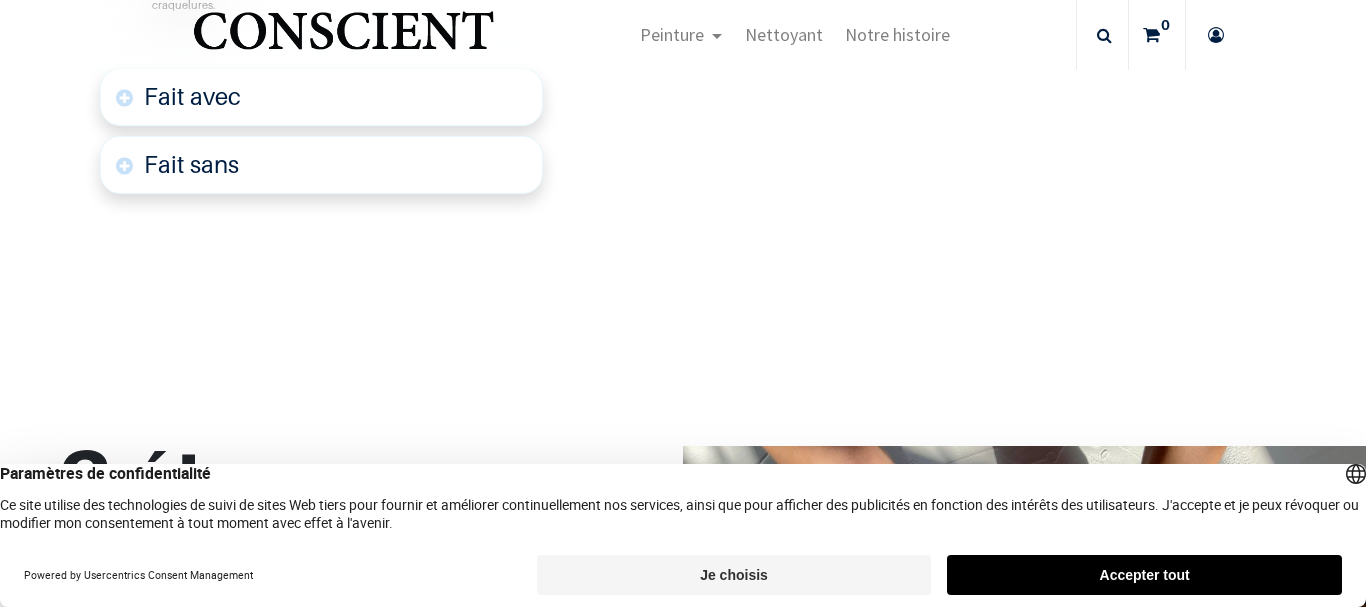 click on "Fait avec" at bounding box center [192, 96] 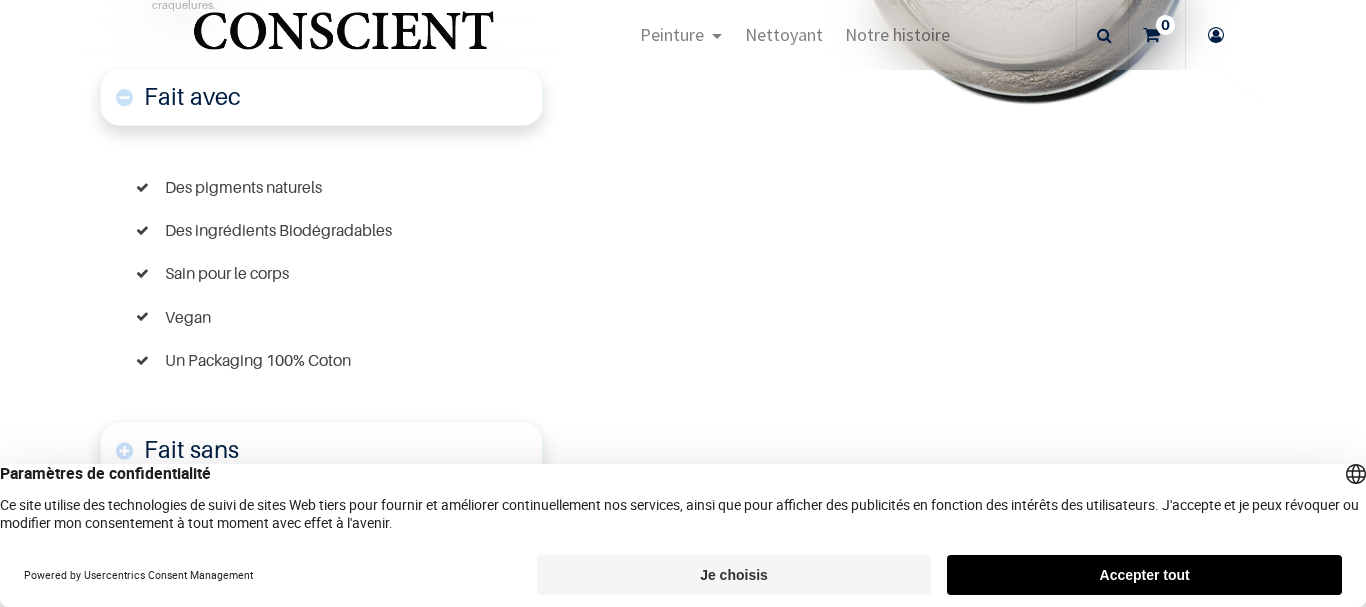 scroll, scrollTop: 1862, scrollLeft: 0, axis: vertical 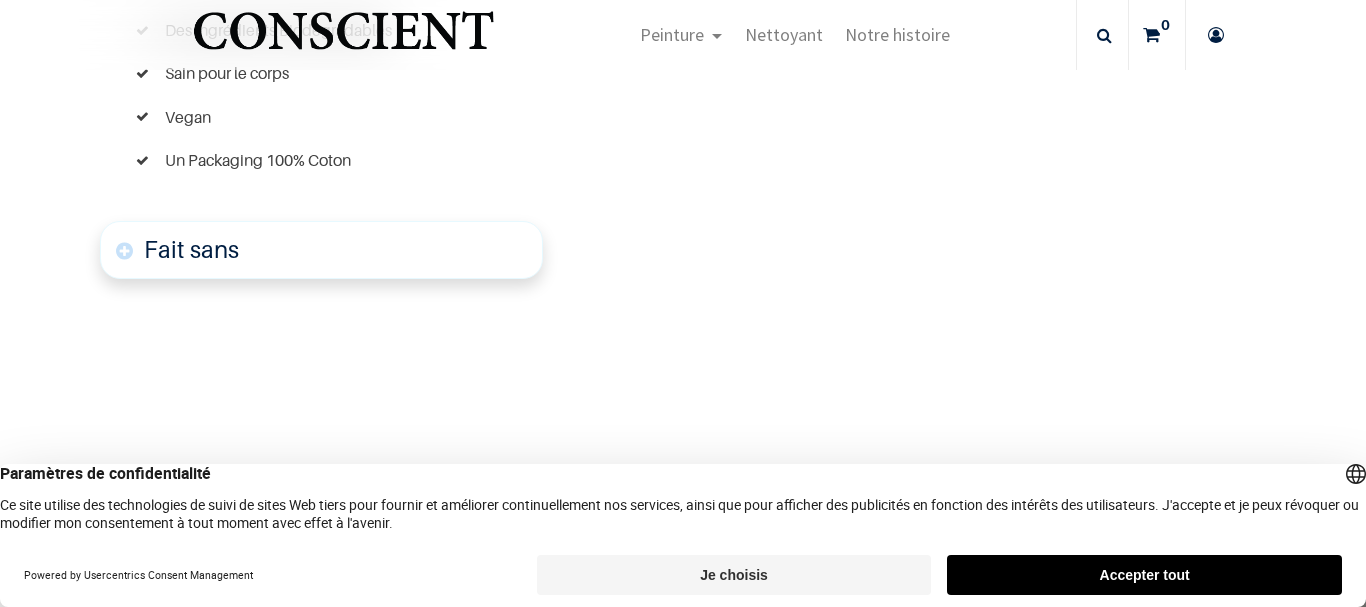 click on "Fait sans" at bounding box center [191, 249] 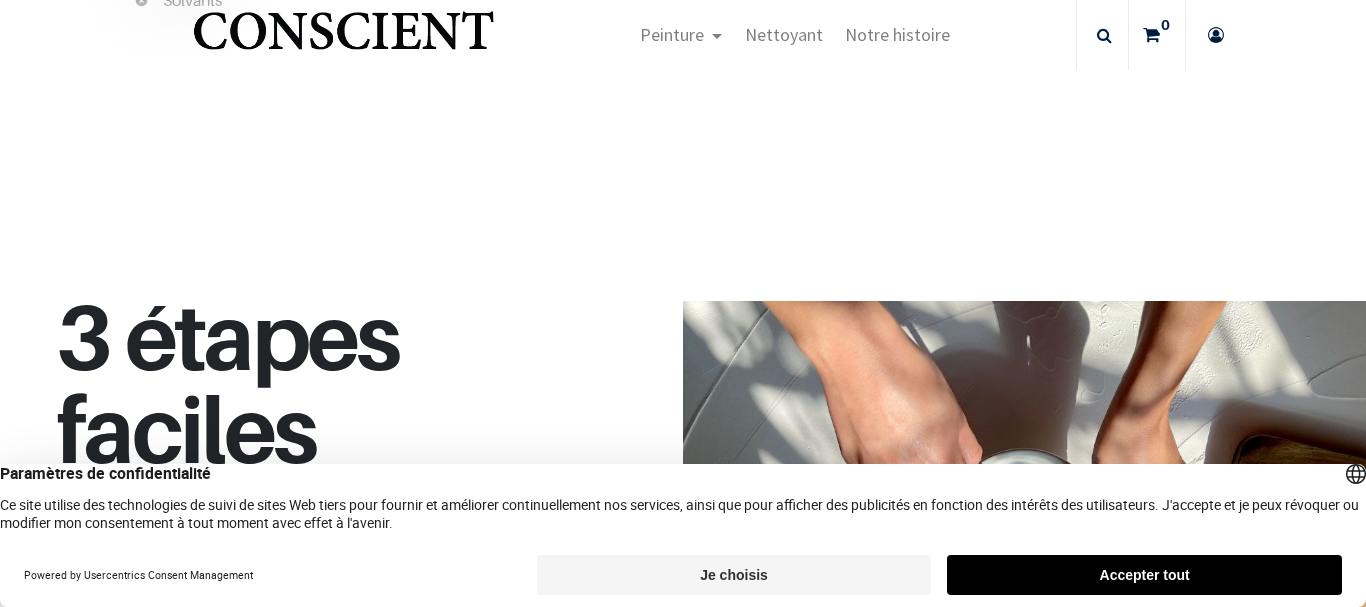 scroll, scrollTop: 2462, scrollLeft: 0, axis: vertical 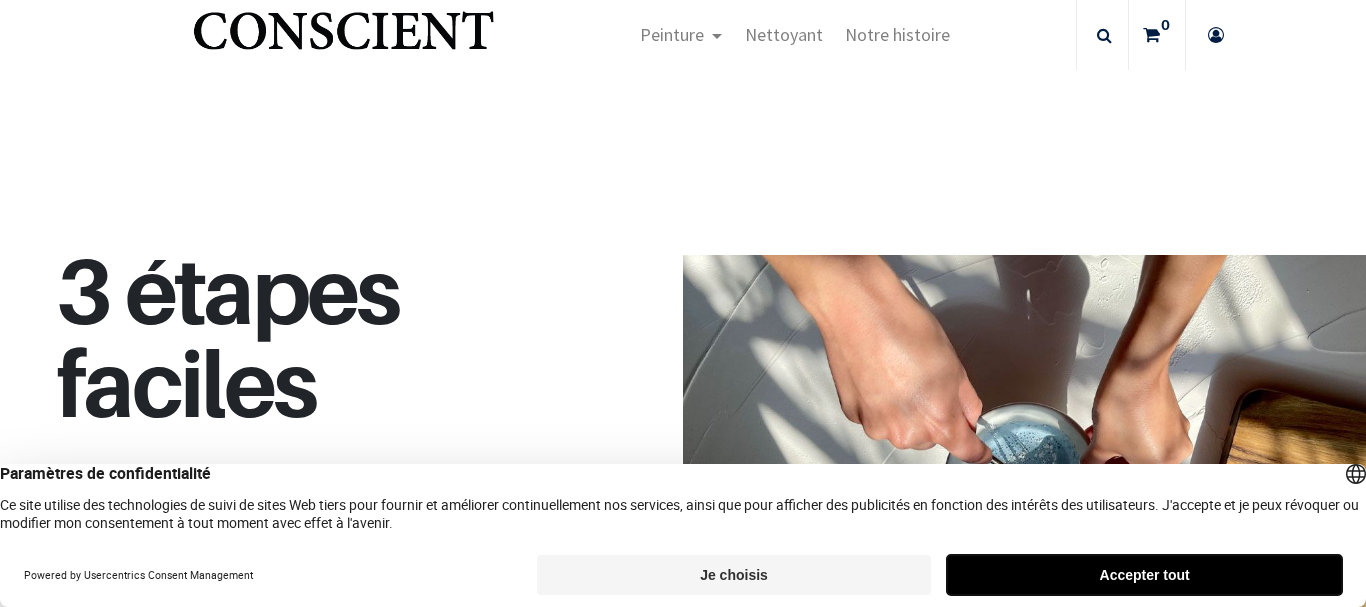 click on "Accepter tout" at bounding box center (1144, 575) 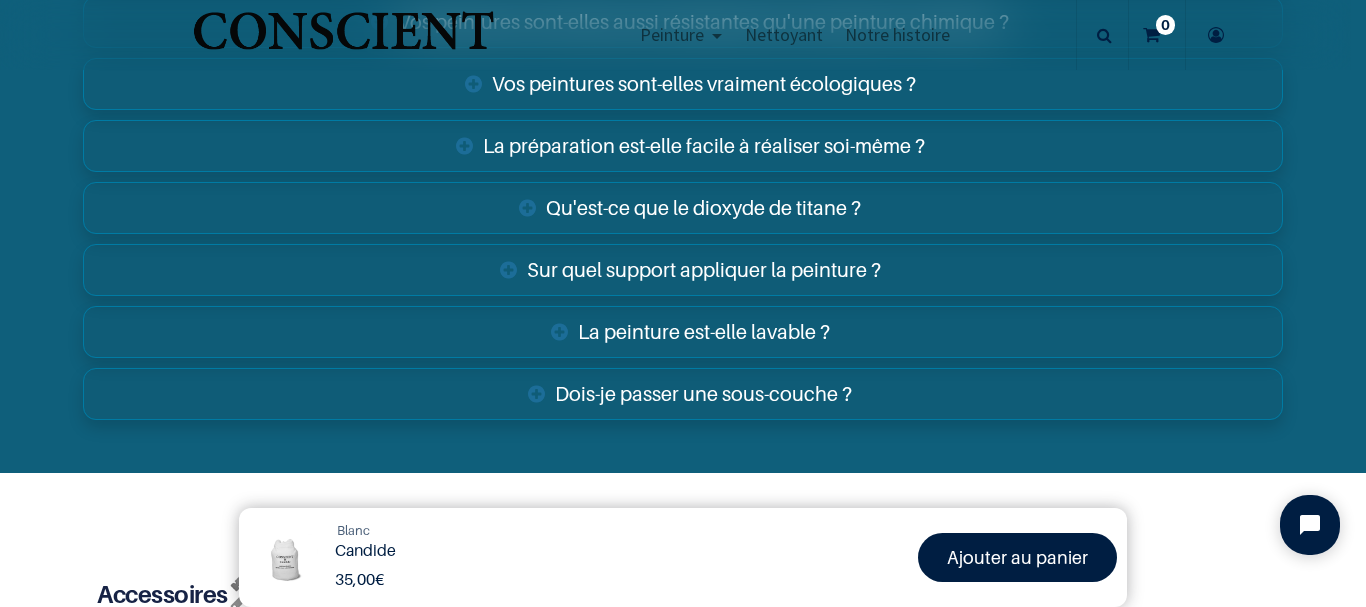 scroll, scrollTop: 4262, scrollLeft: 0, axis: vertical 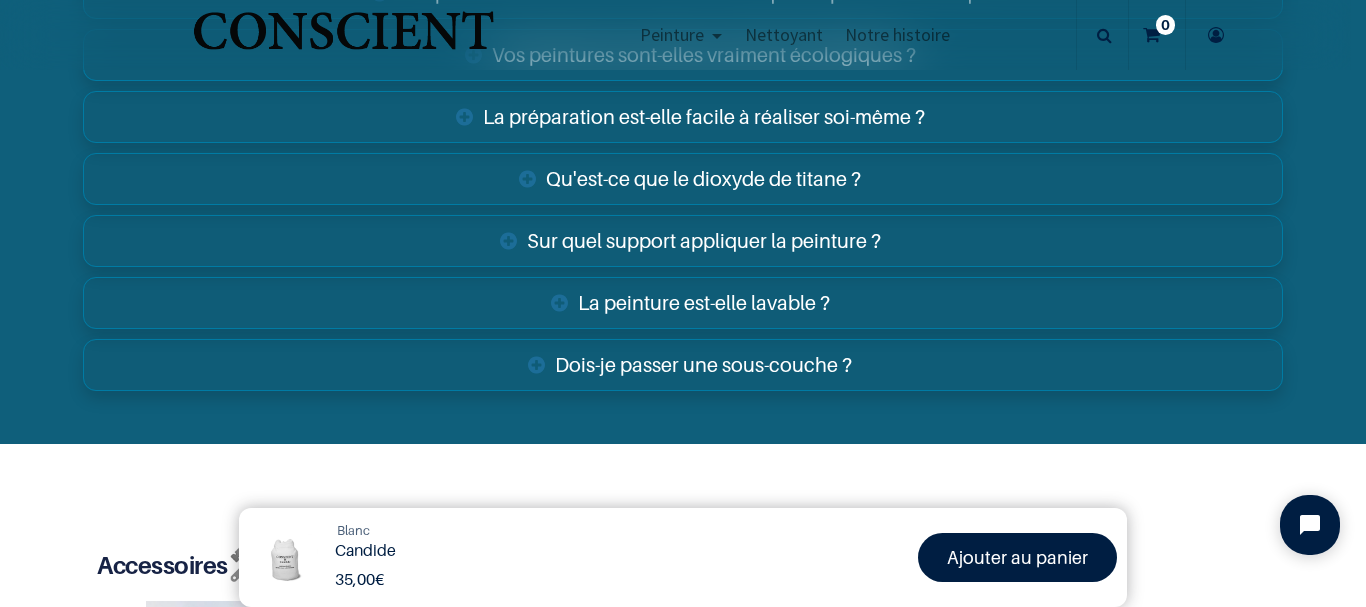 click on "Sur quel support appliquer la peinture ?" at bounding box center [682, 241] 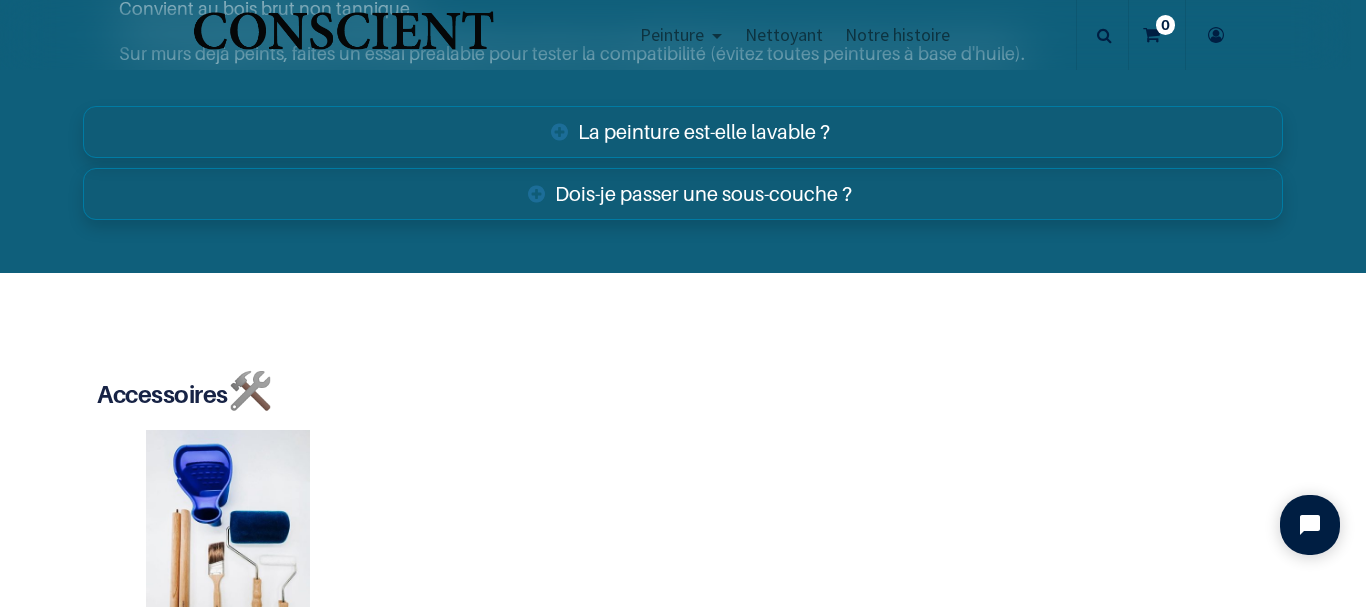 scroll, scrollTop: 4662, scrollLeft: 0, axis: vertical 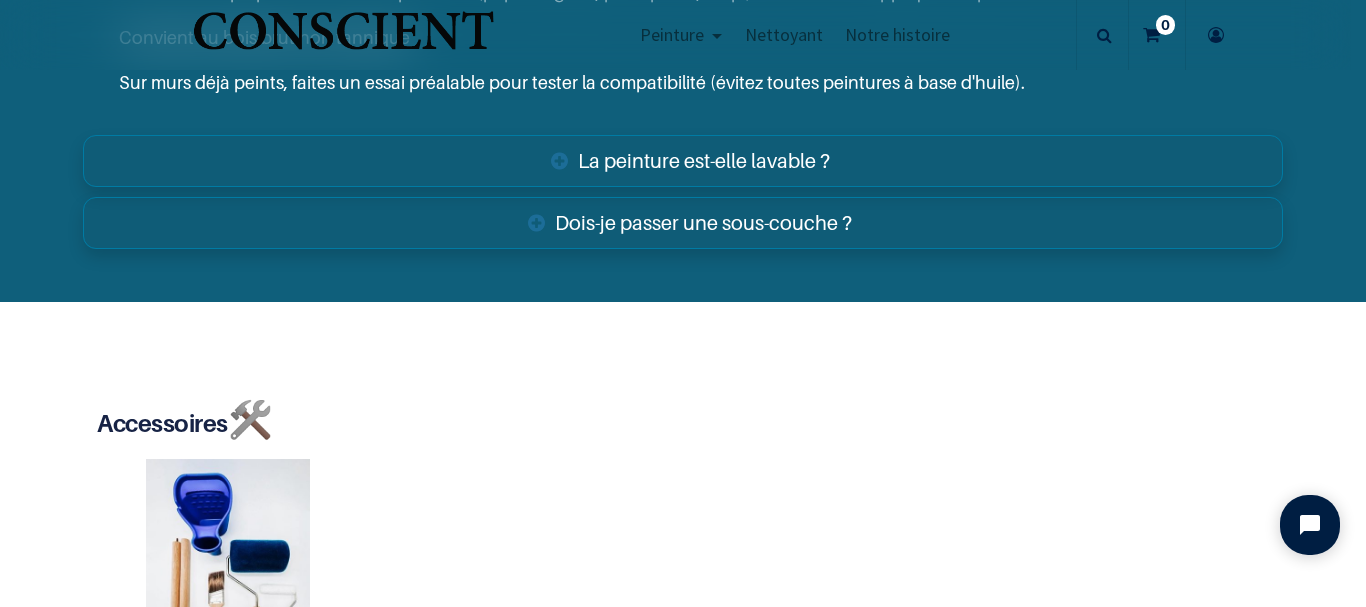click on "La peinture est-elle lavable ?" at bounding box center [682, 161] 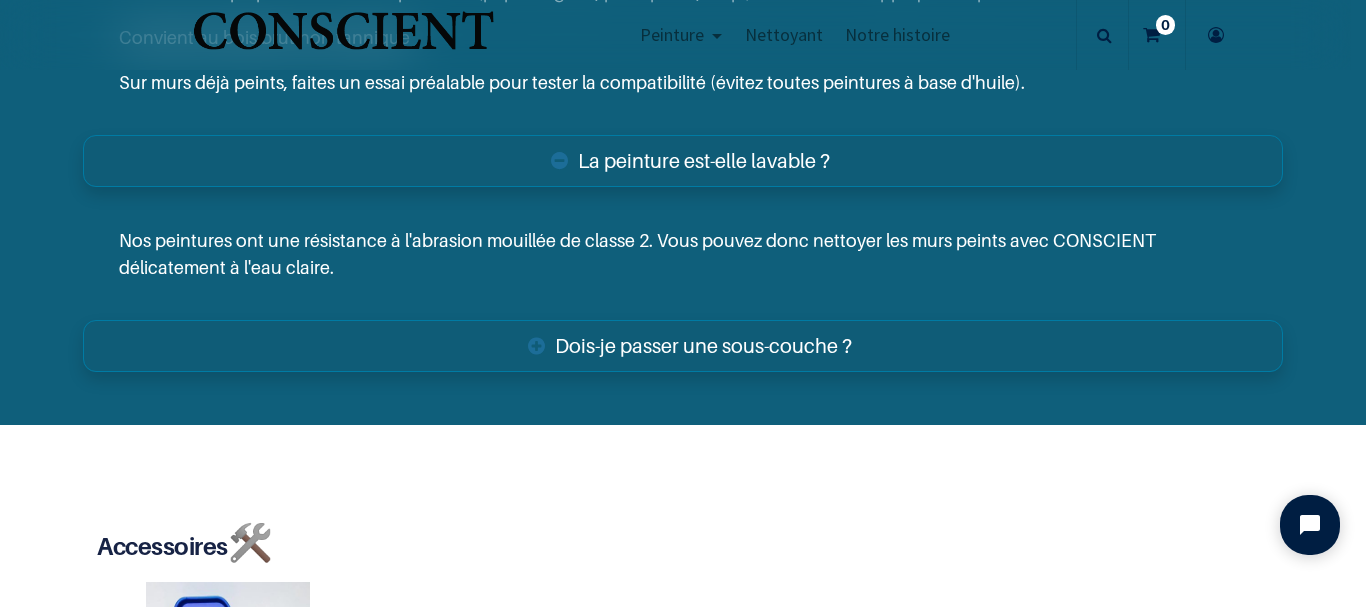 click on "Dois-je passer une sous-couche ?" at bounding box center [682, 346] 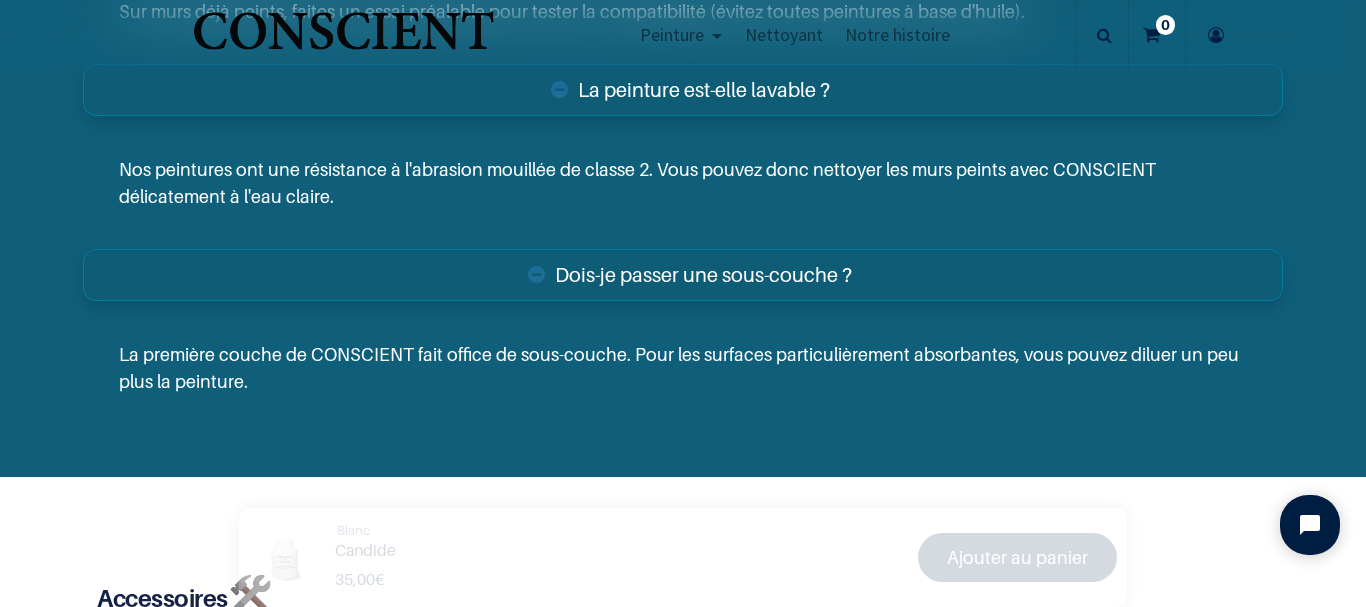 scroll, scrollTop: 4762, scrollLeft: 0, axis: vertical 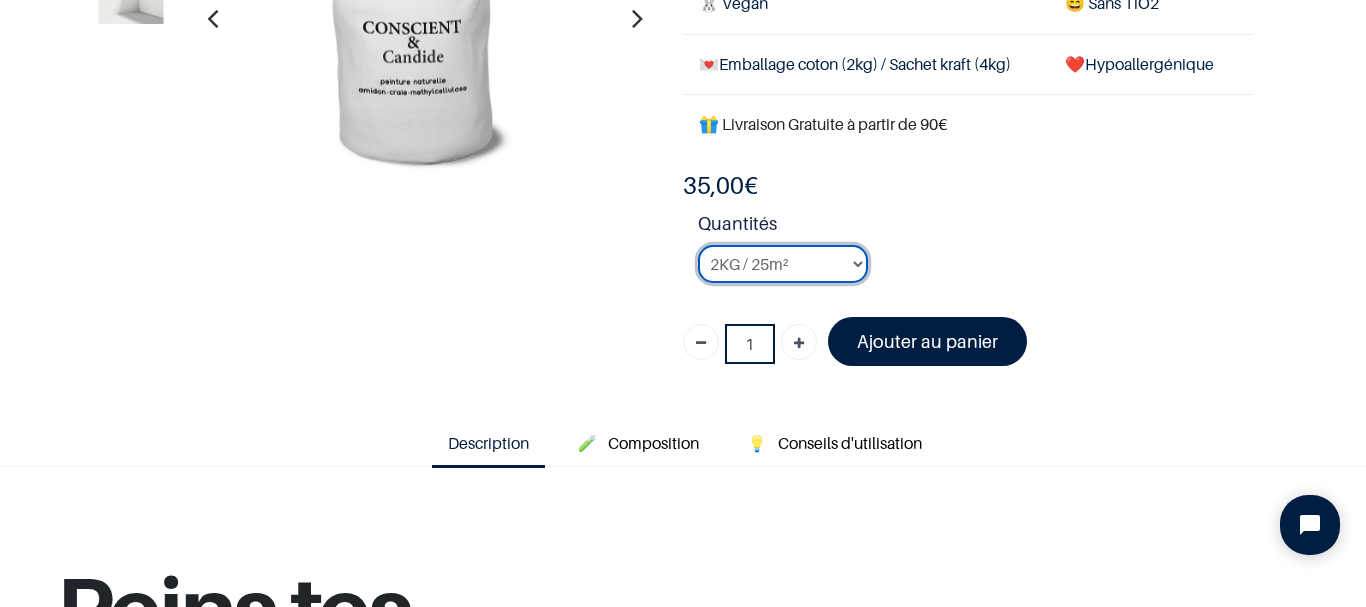 click on "2KG / 25m²
4KG / 50m²
8KG / 100m²
Testeur" at bounding box center (783, 264) 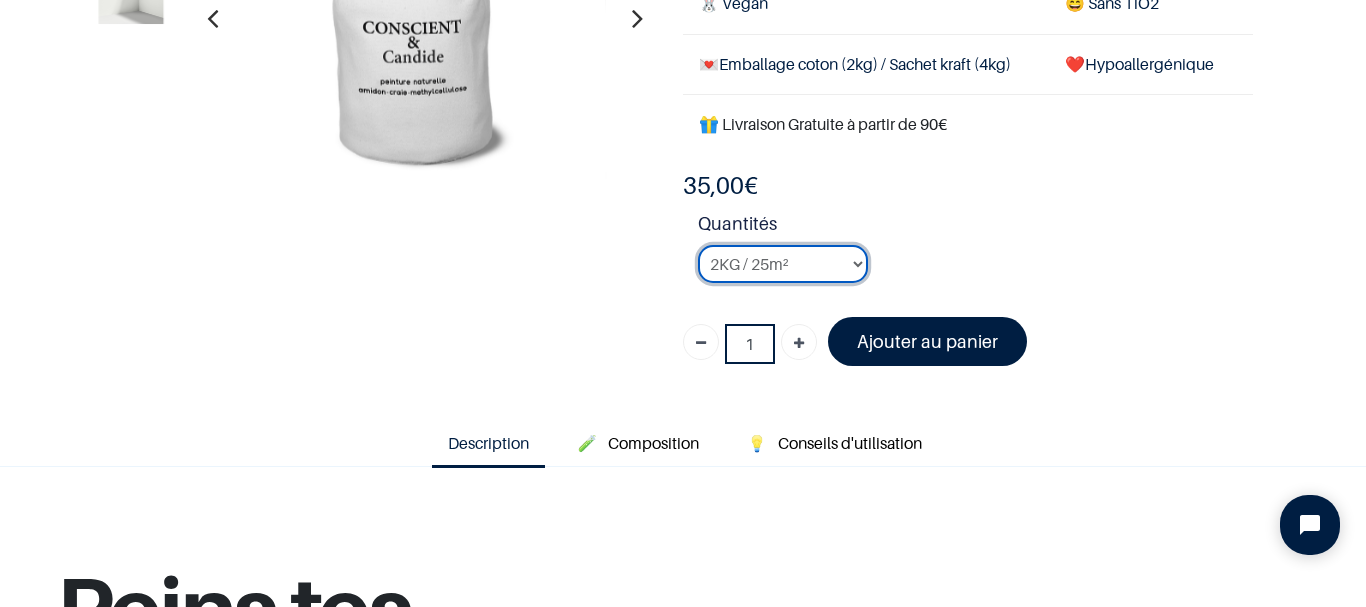 click on "2KG / 25m²
4KG / 50m²
8KG / 100m²
Testeur" at bounding box center [783, 264] 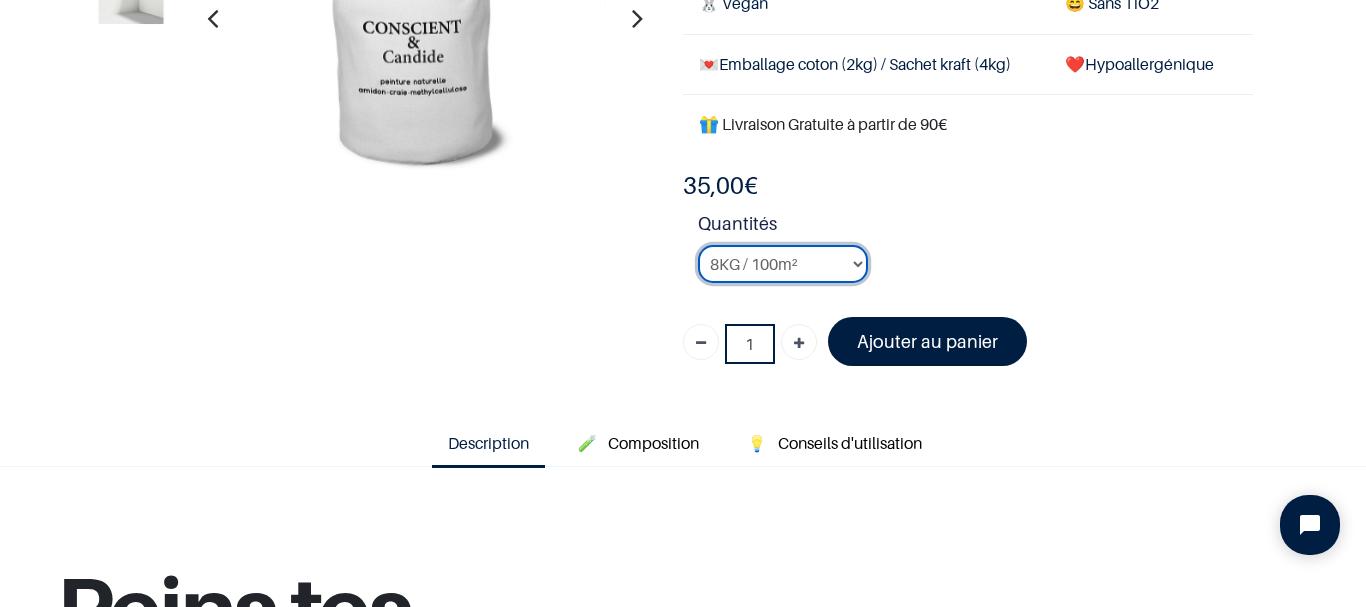 click on "2KG / 25m²
4KG / 50m²
8KG / 100m²
Testeur" at bounding box center [783, 264] 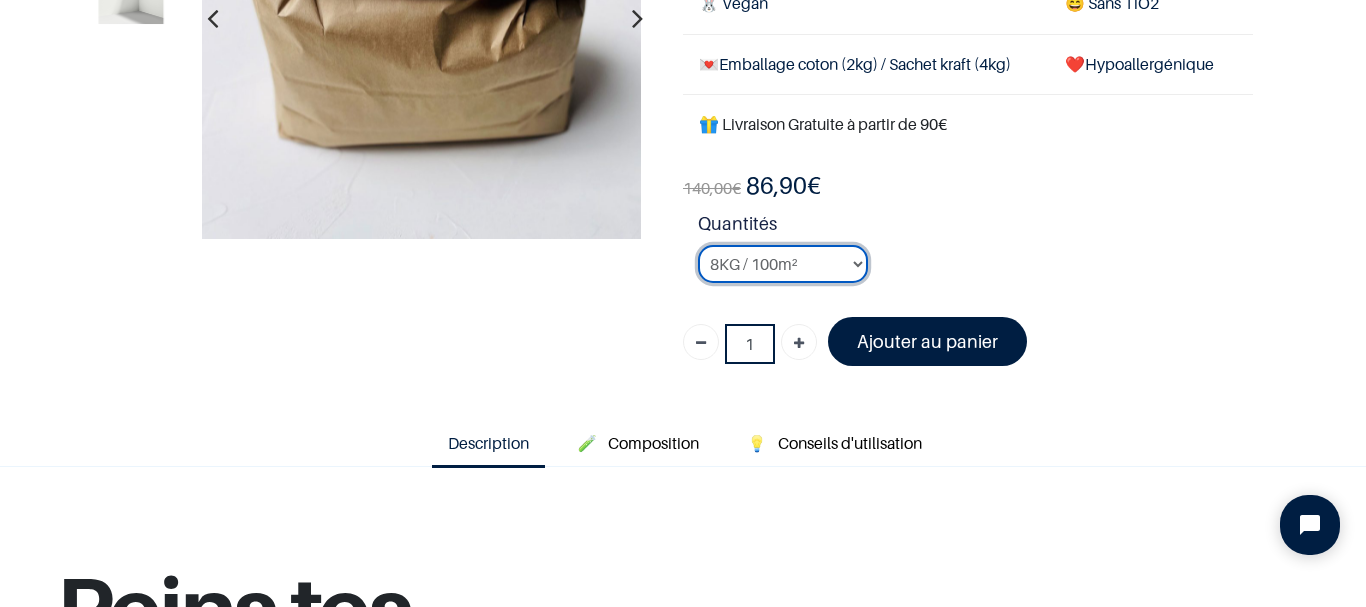click on "2KG / 25m²
4KG / 50m²
8KG / 100m²
Testeur" at bounding box center [783, 264] 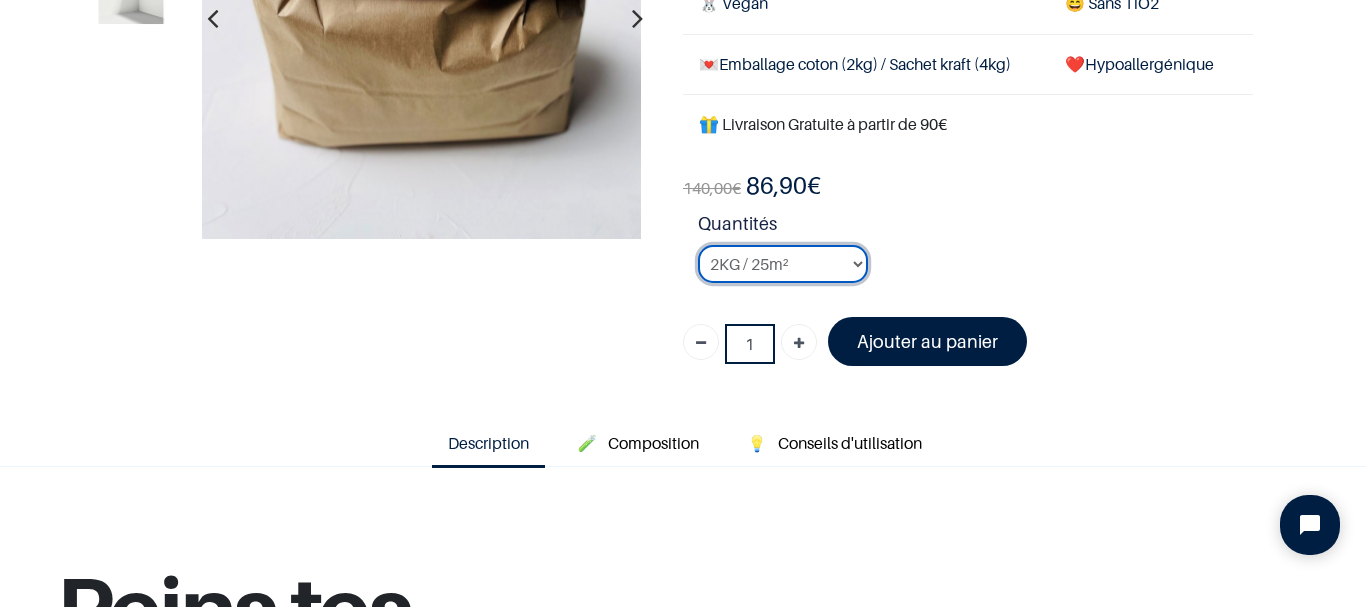 click on "2KG / 25m²
4KG / 50m²
8KG / 100m²
Testeur" at bounding box center [783, 264] 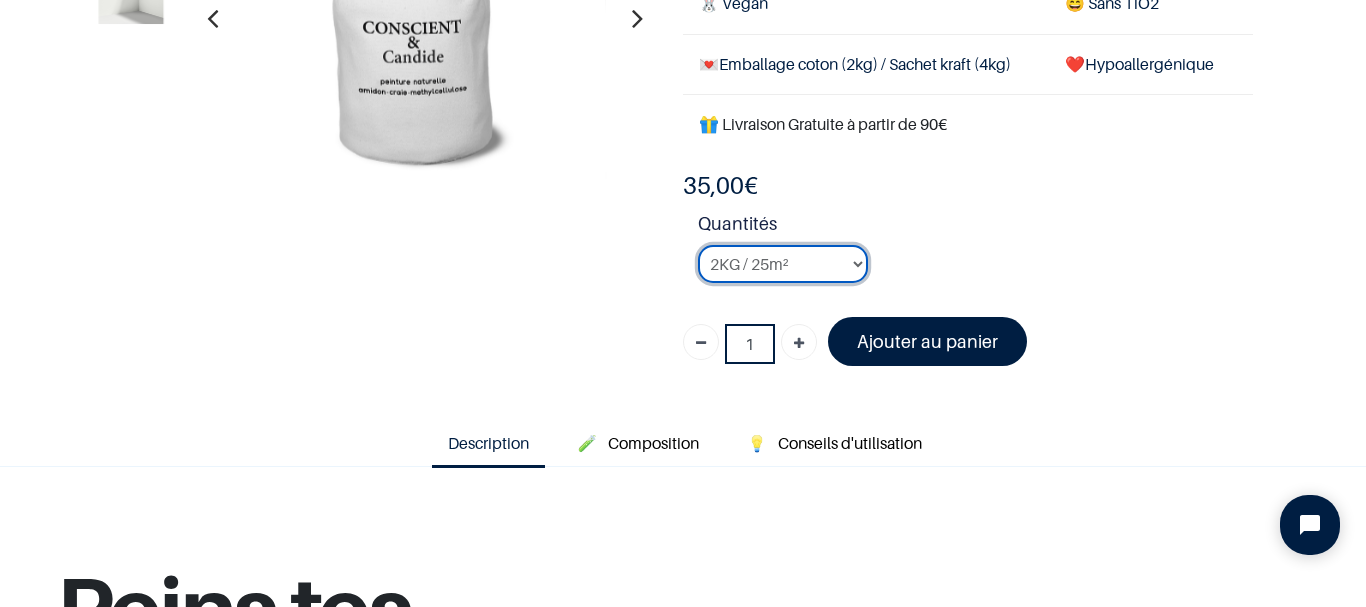 click on "2KG / 25m²
4KG / 50m²
8KG / 100m²
Testeur" at bounding box center [783, 264] 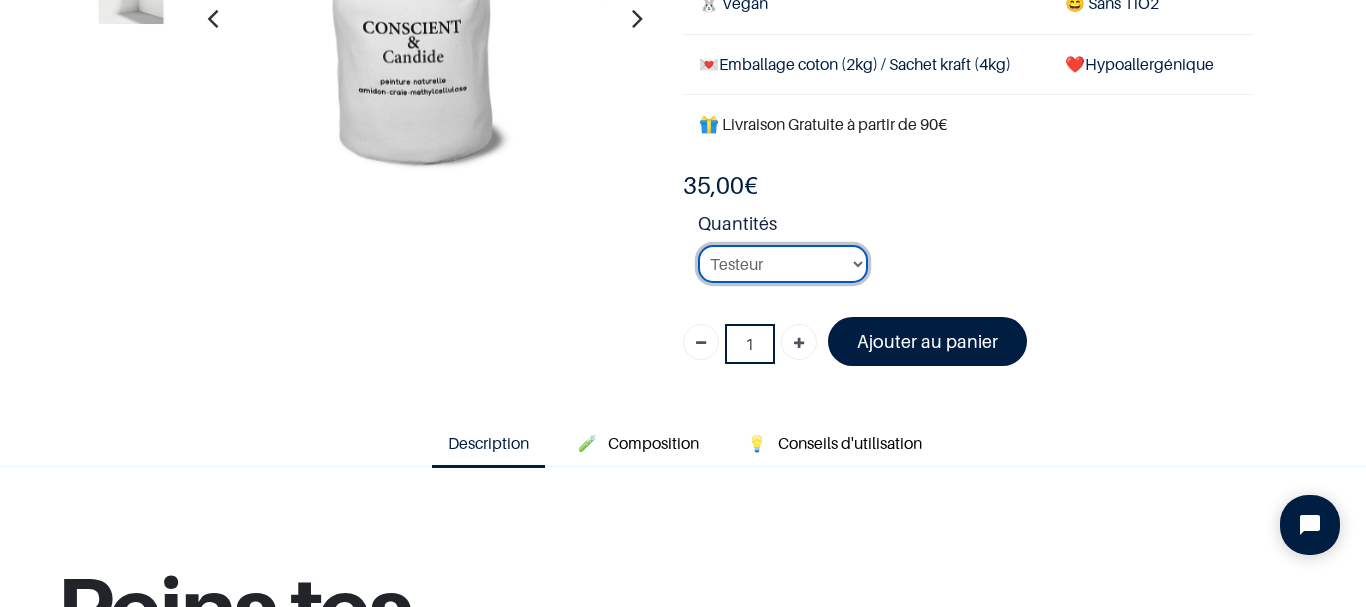 click on "2KG / 25m²
4KG / 50m²
8KG / 100m²
Testeur" at bounding box center (783, 264) 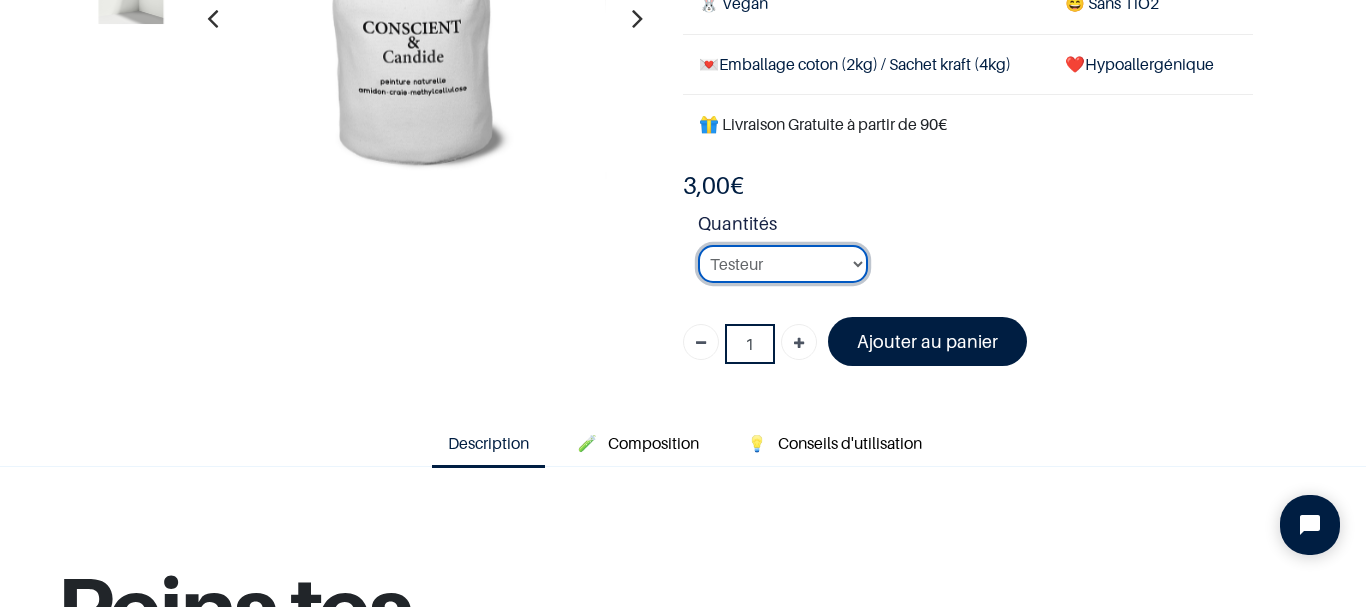click on "2KG / 25m²
4KG / 50m²
8KG / 100m²
Testeur" at bounding box center [783, 264] 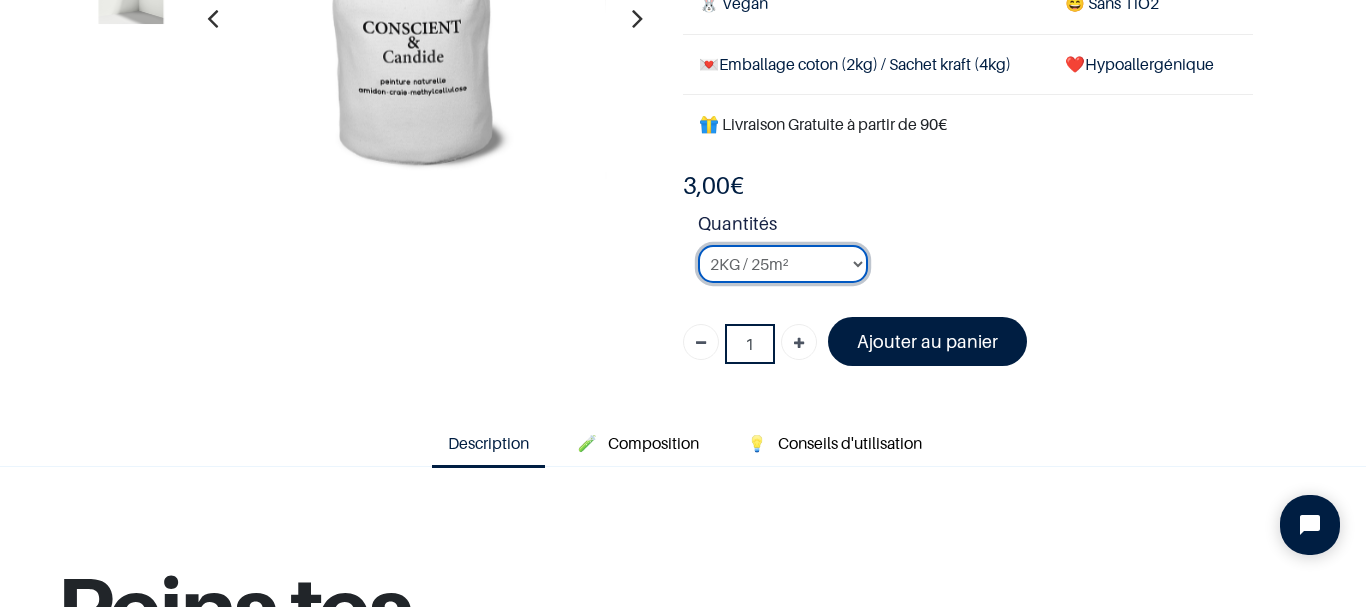 click on "2KG / 25m²
4KG / 50m²
8KG / 100m²
Testeur" at bounding box center [783, 264] 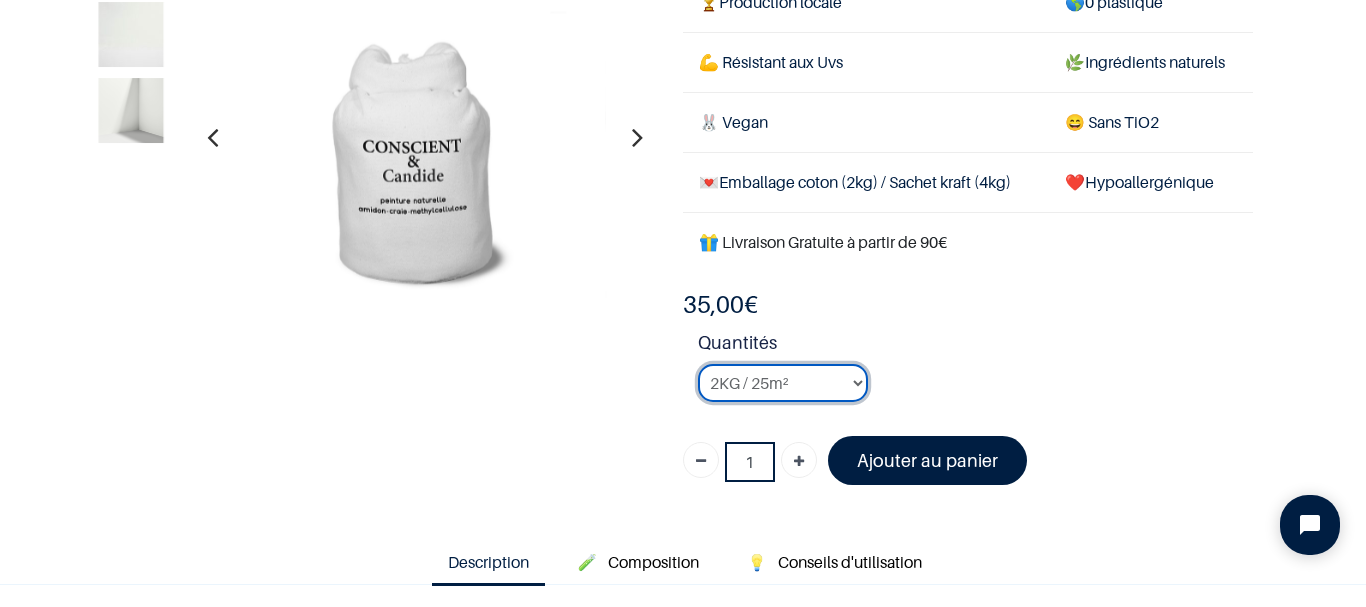 scroll, scrollTop: 0, scrollLeft: 0, axis: both 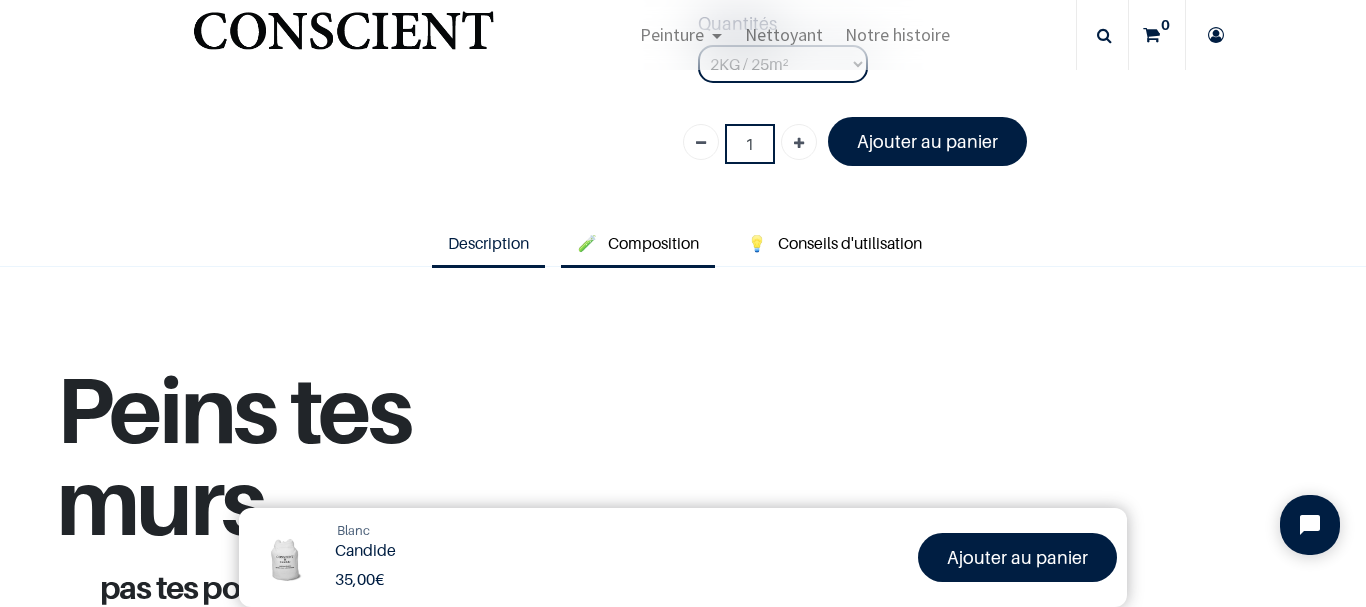 click on "Composition" at bounding box center (653, 243) 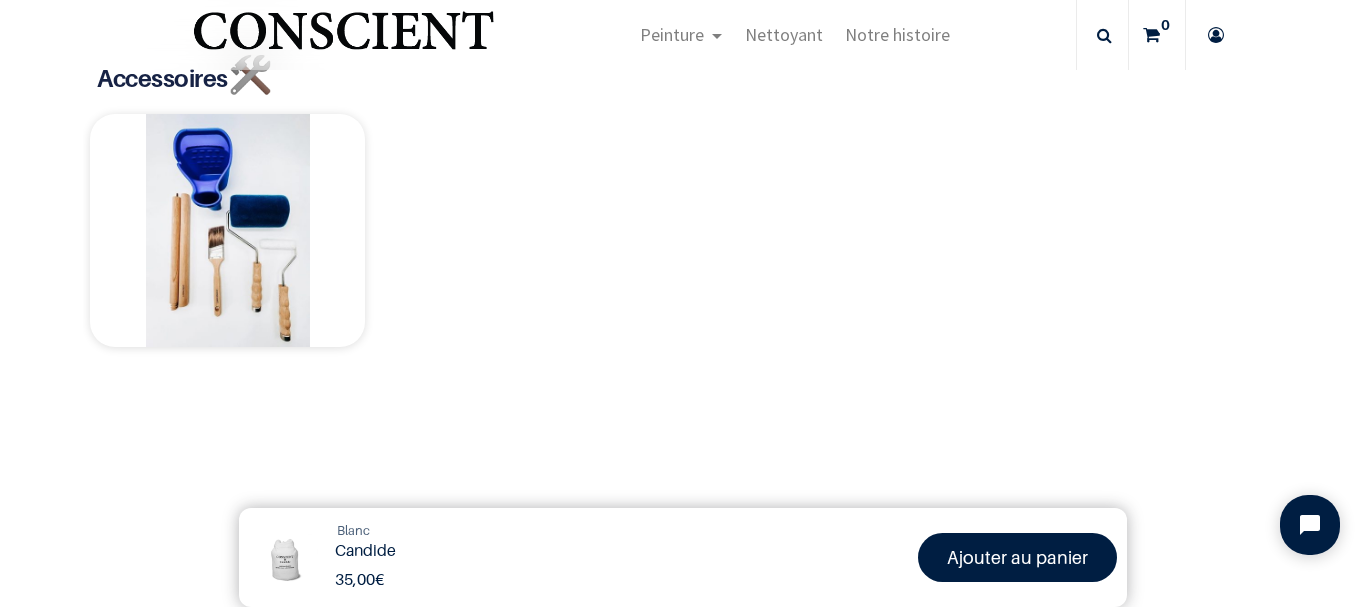 scroll, scrollTop: 900, scrollLeft: 0, axis: vertical 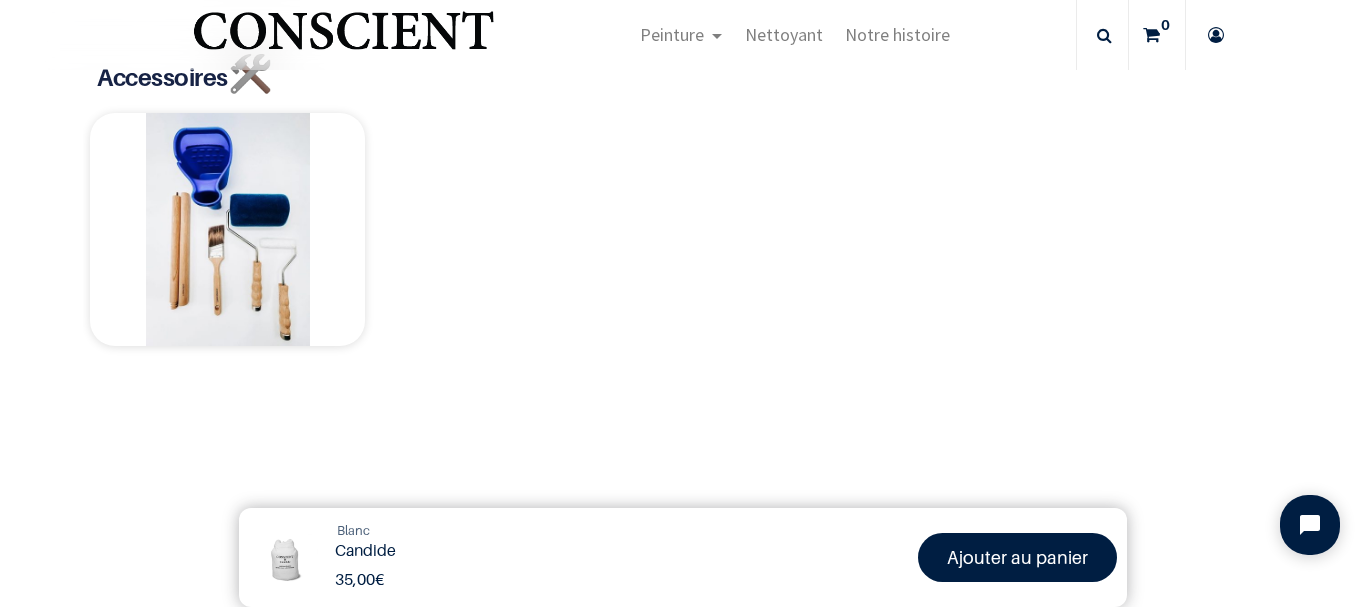 click at bounding box center (227, 230) 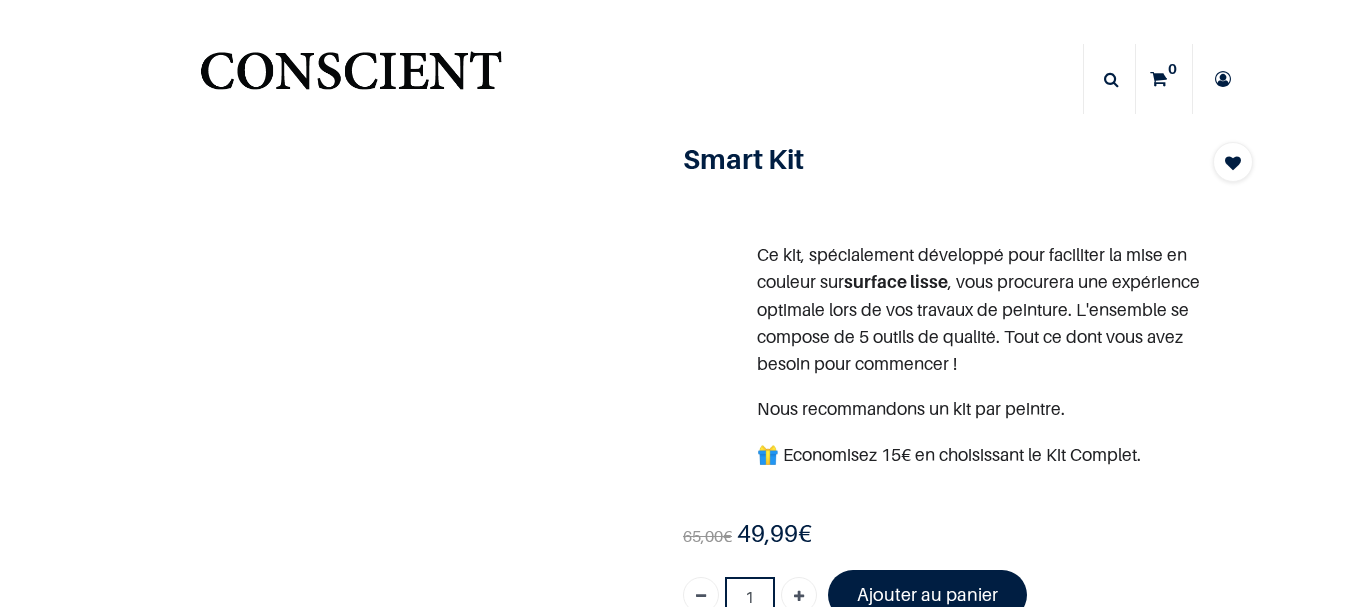 scroll, scrollTop: 0, scrollLeft: 0, axis: both 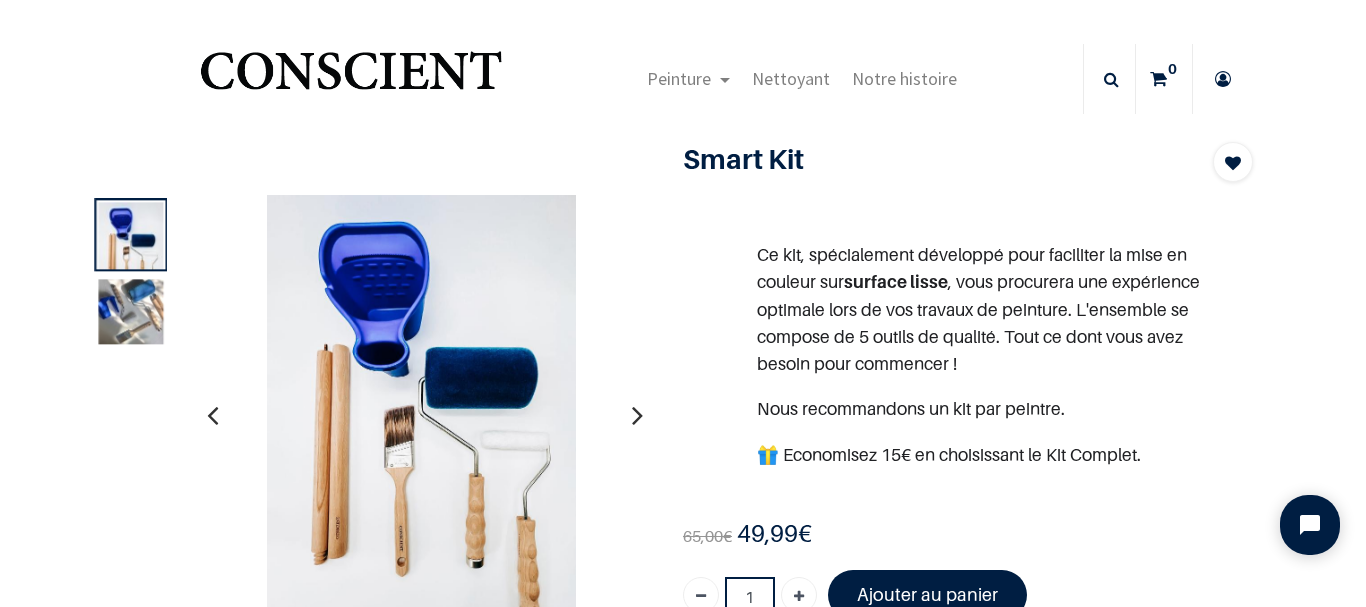 click at bounding box center (130, 311) 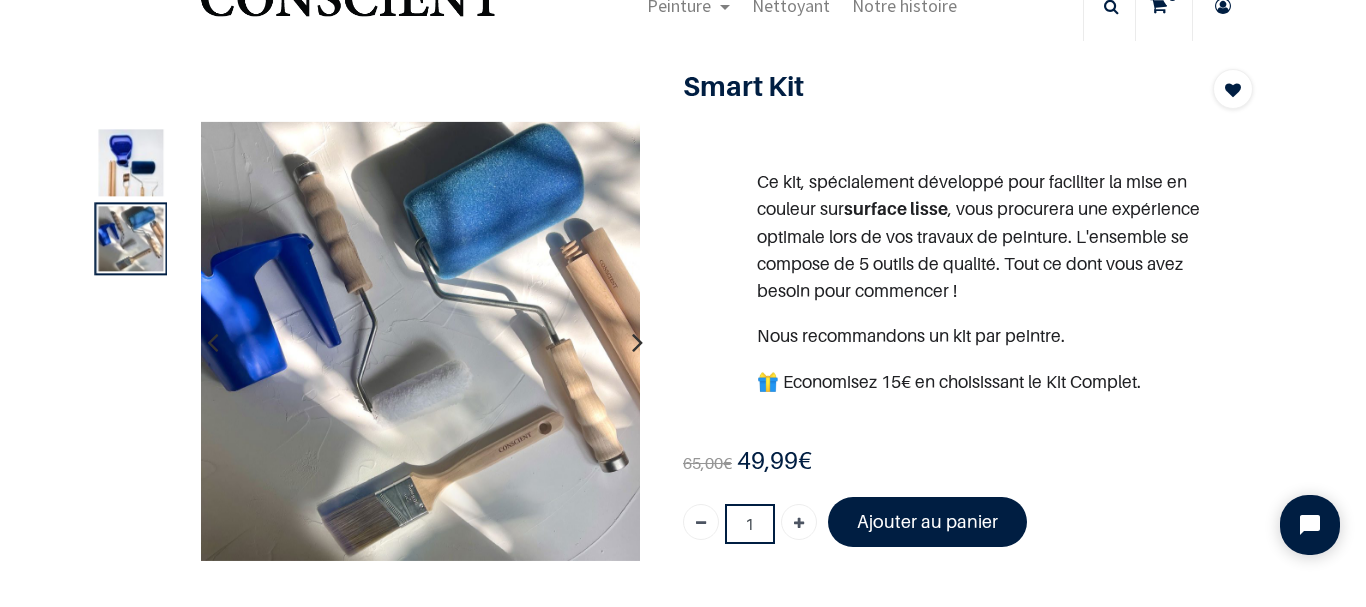 scroll, scrollTop: 100, scrollLeft: 0, axis: vertical 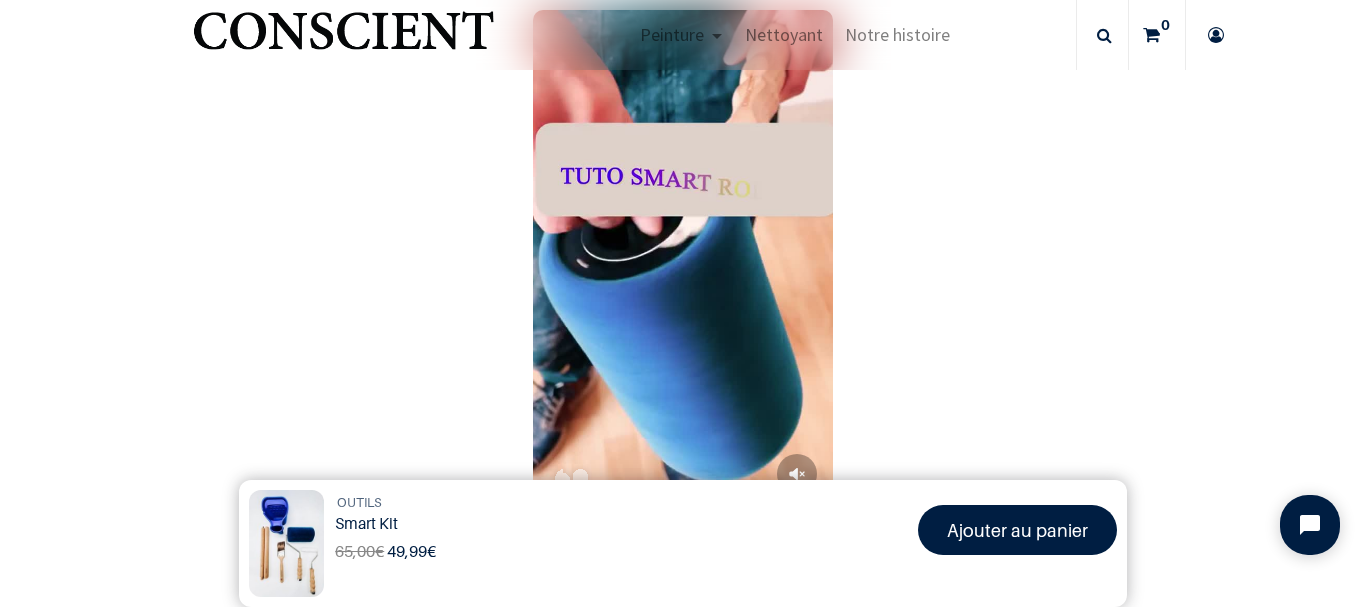 click at bounding box center [683, 260] 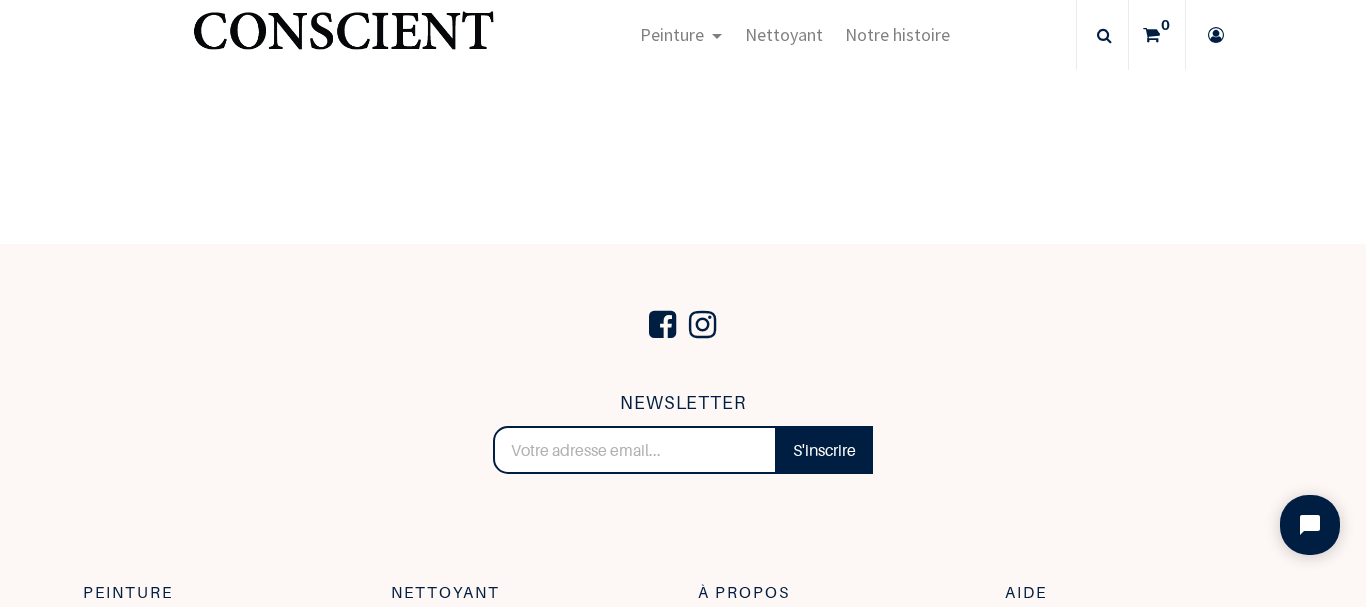 scroll, scrollTop: 1699, scrollLeft: 0, axis: vertical 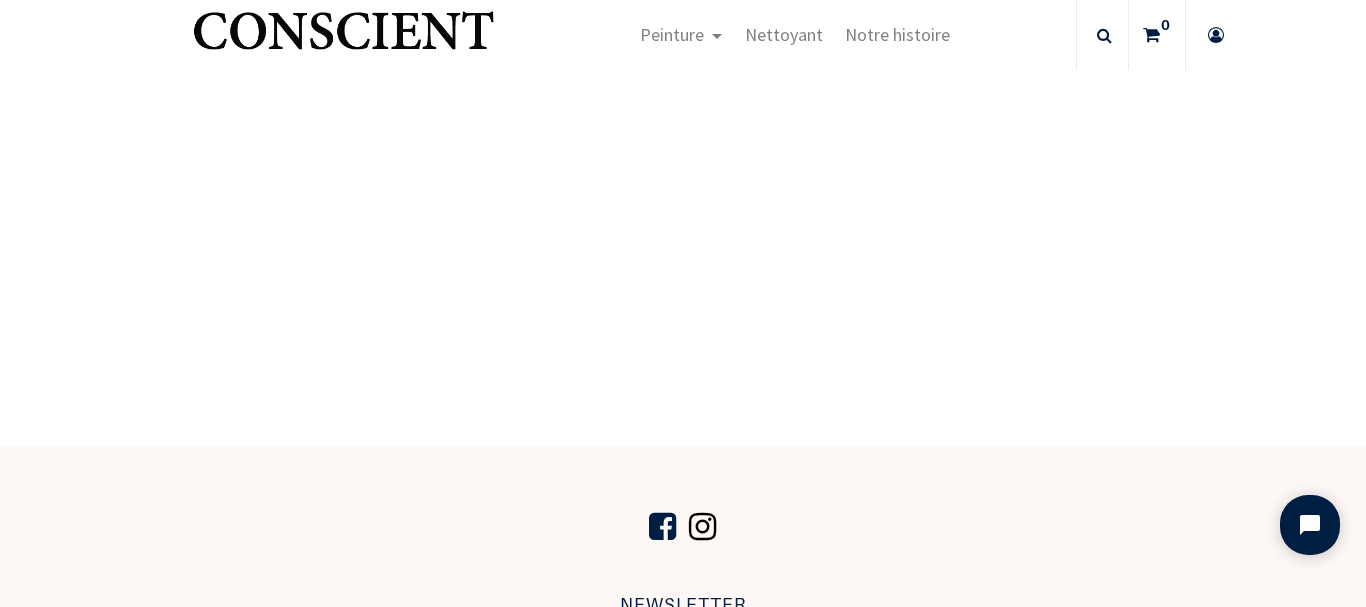 click at bounding box center [702, 527] 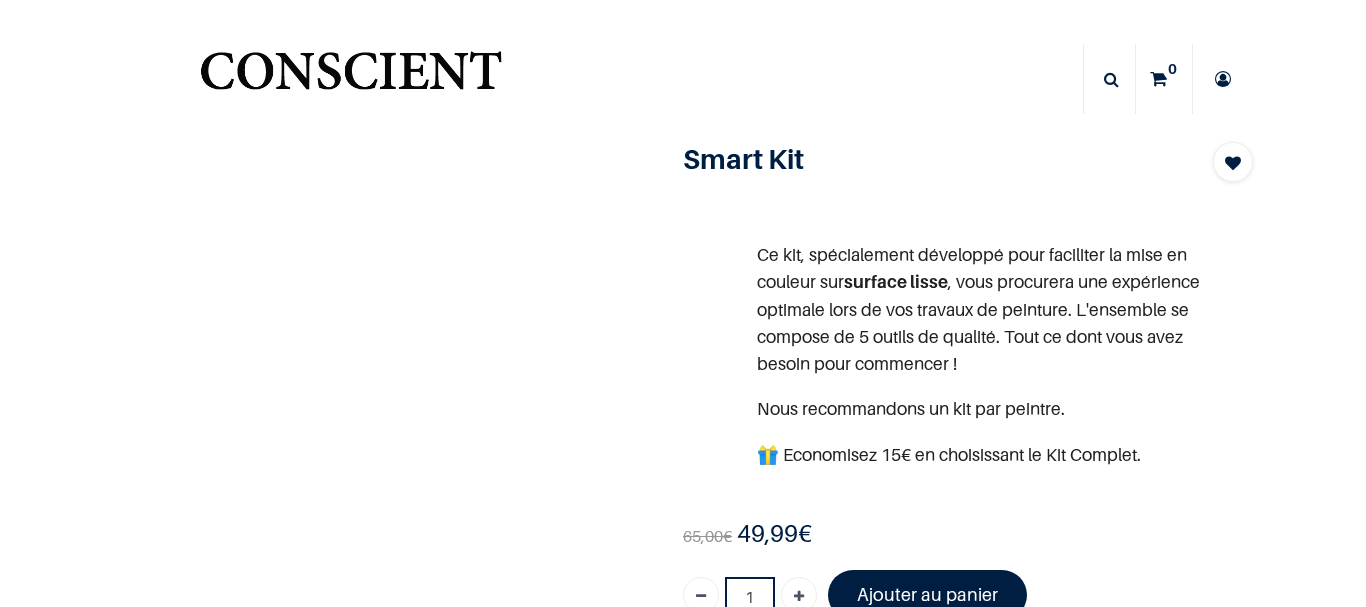scroll, scrollTop: 0, scrollLeft: 0, axis: both 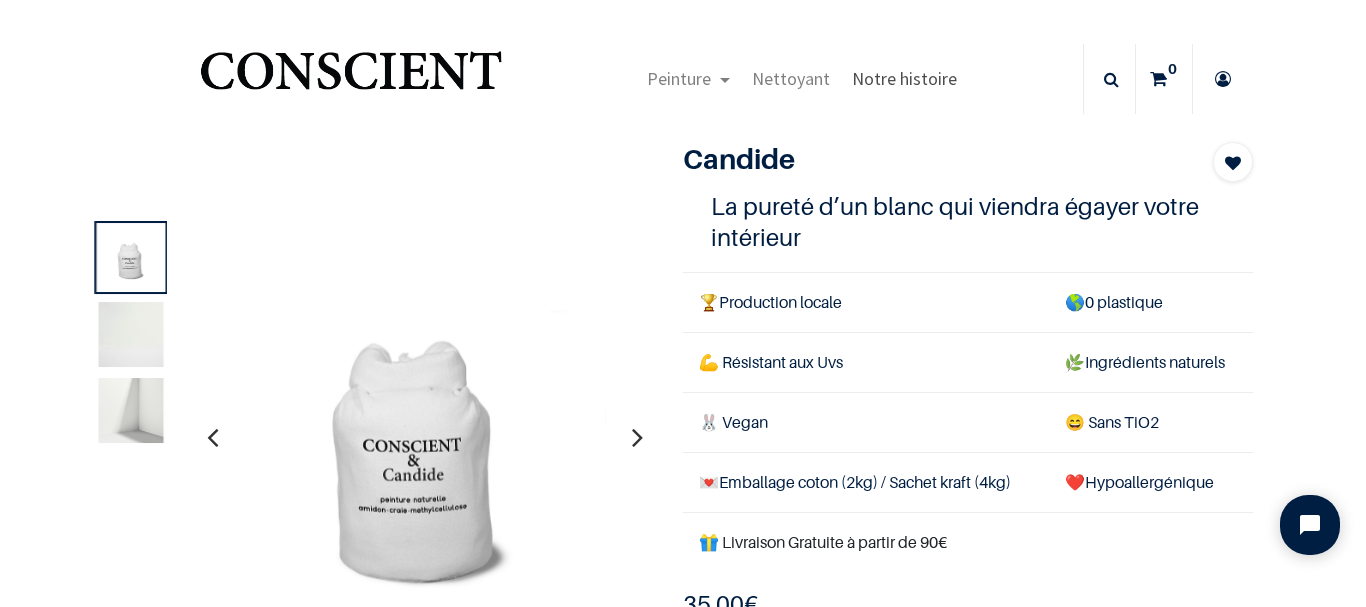 click on "Notre histoire" at bounding box center [904, 78] 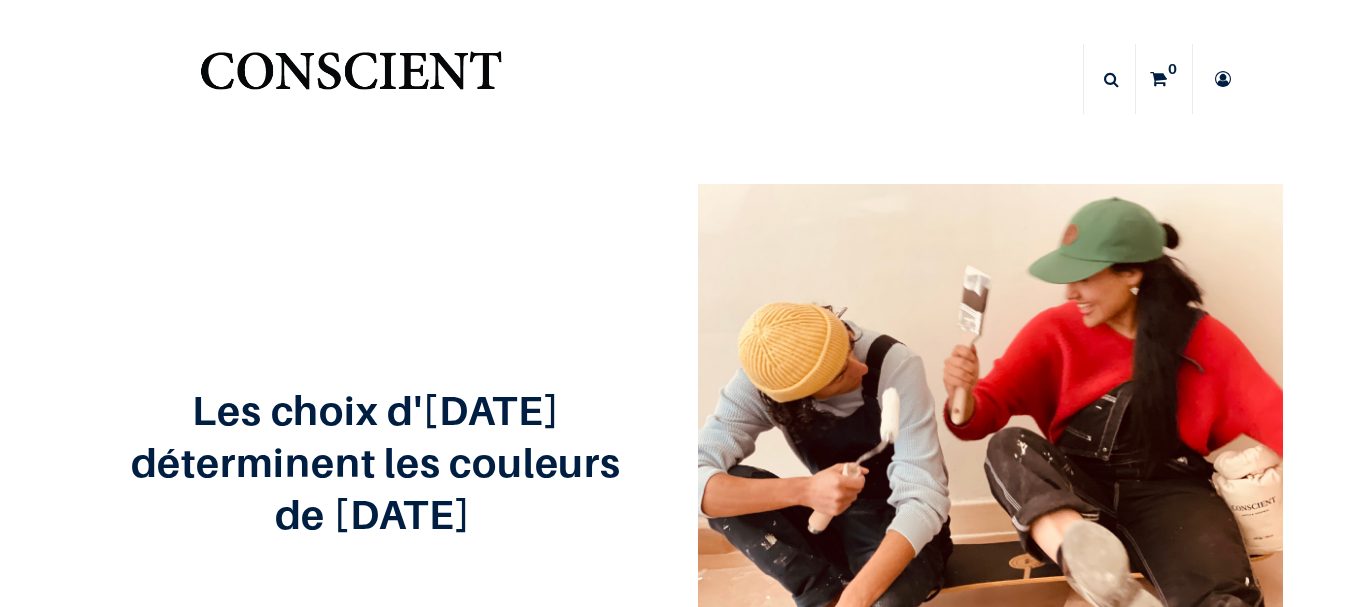 scroll, scrollTop: 0, scrollLeft: 0, axis: both 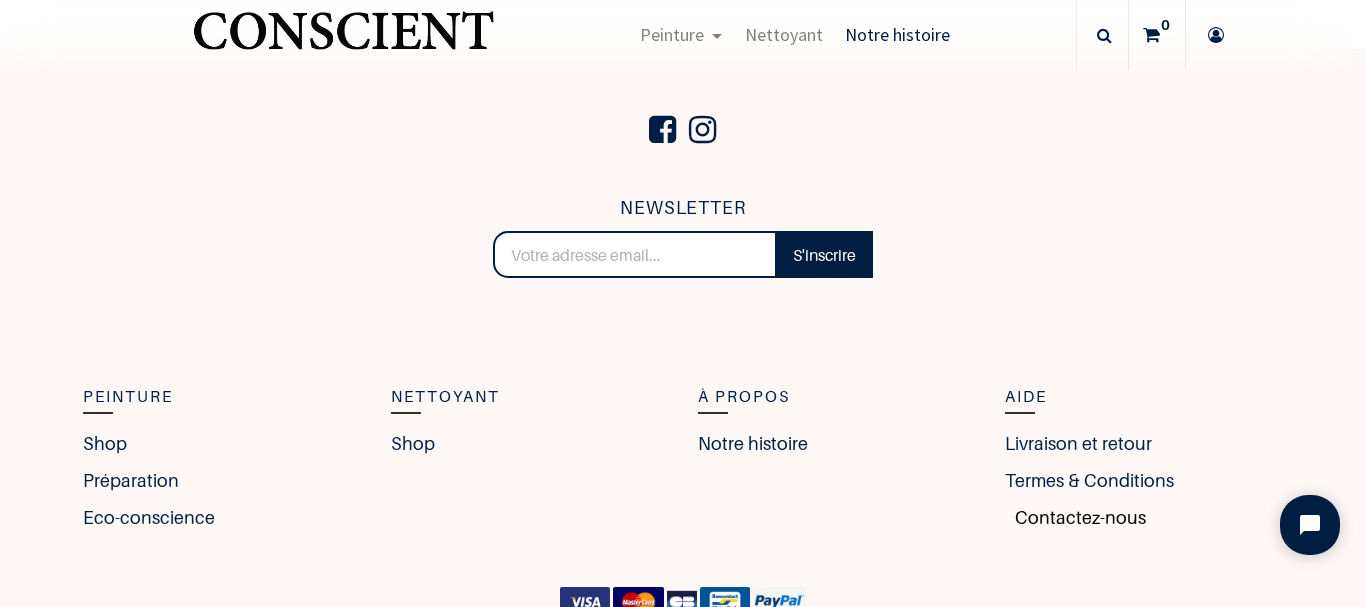 click on "Contactez-nous" at bounding box center [1075, 517] 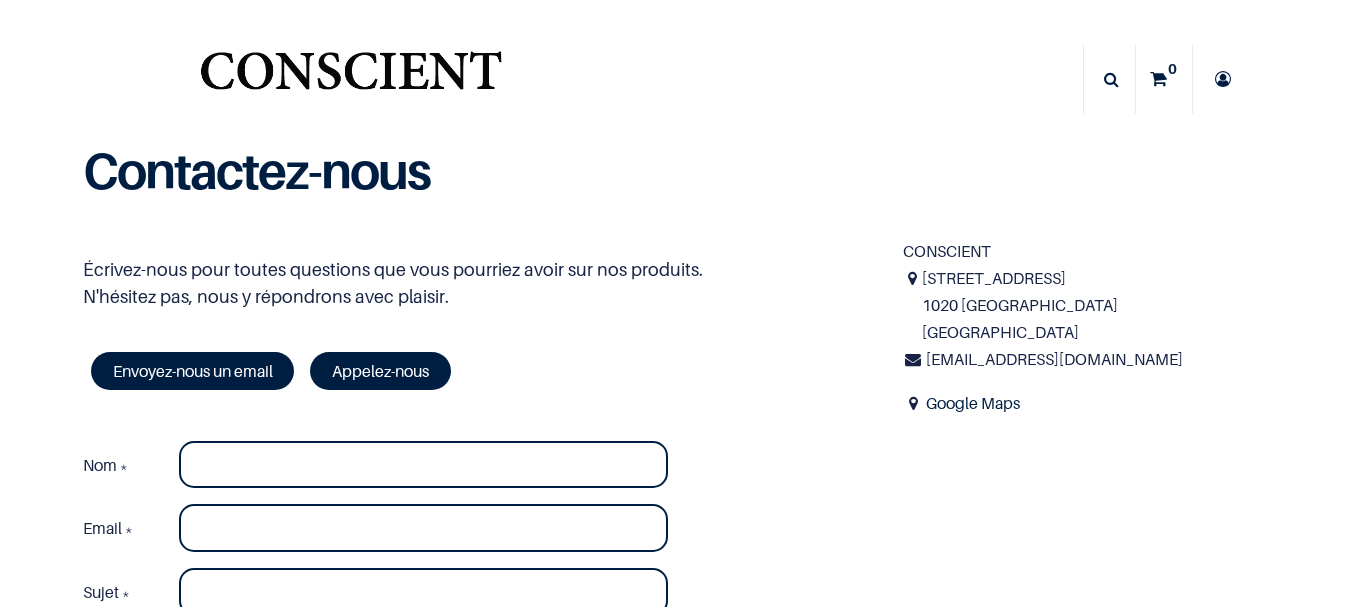 scroll, scrollTop: 0, scrollLeft: 0, axis: both 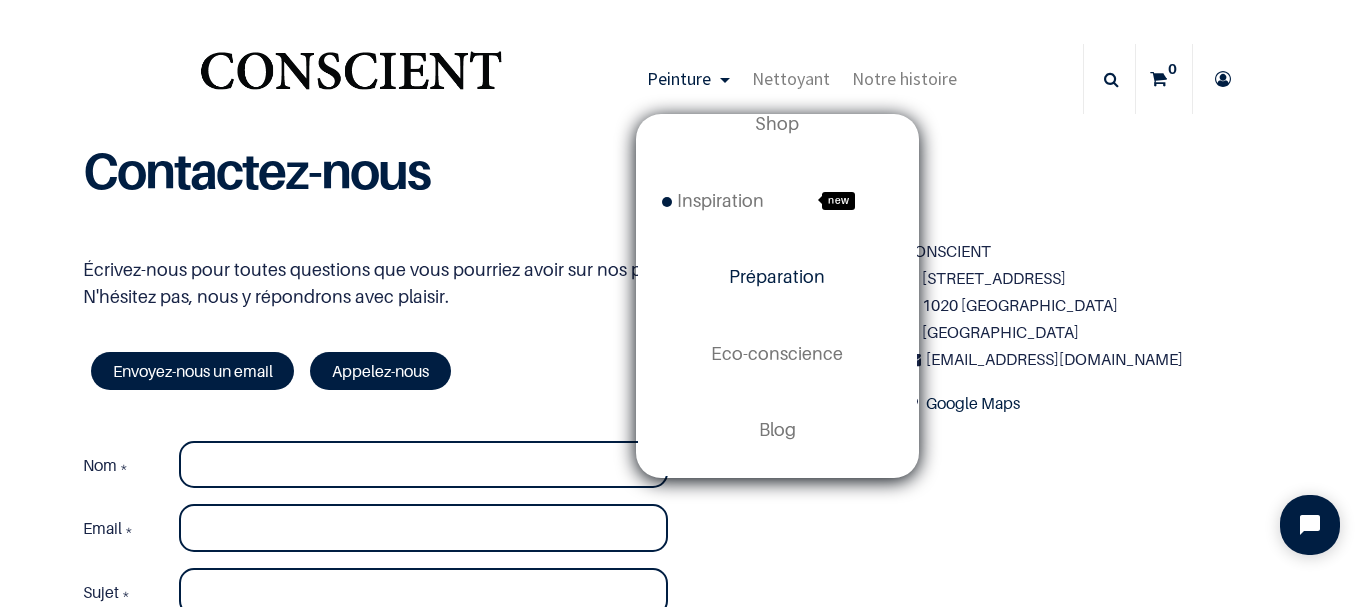 click on "Préparation" at bounding box center (777, 276) 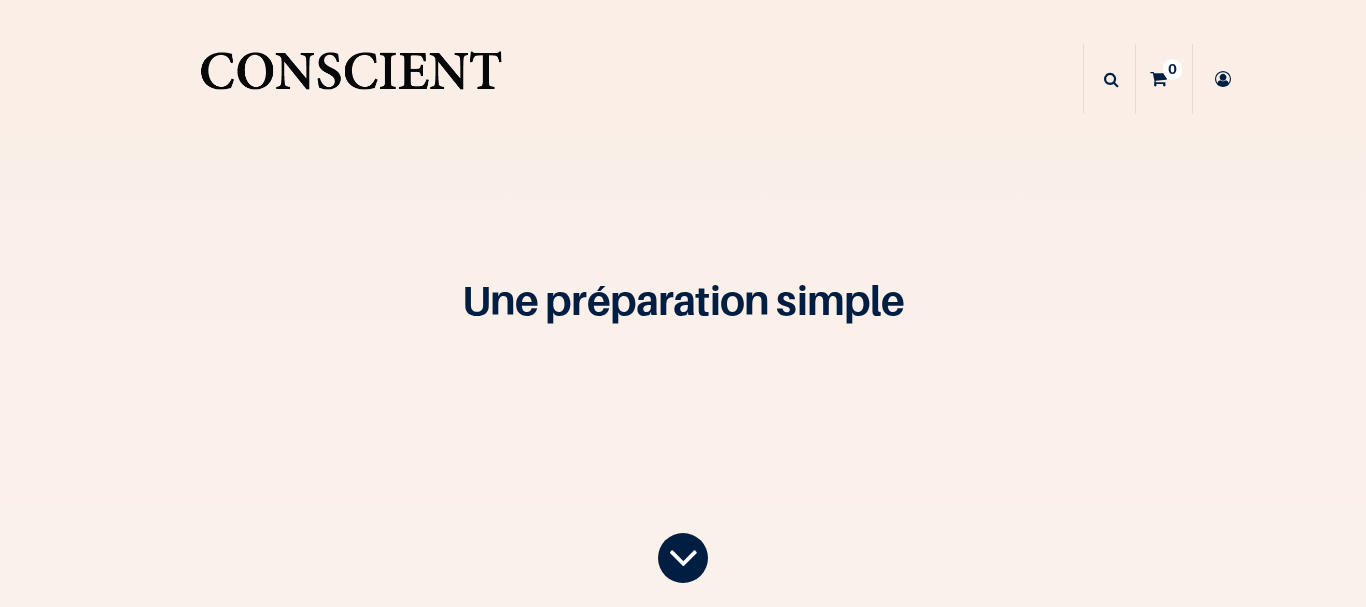scroll, scrollTop: 0, scrollLeft: 0, axis: both 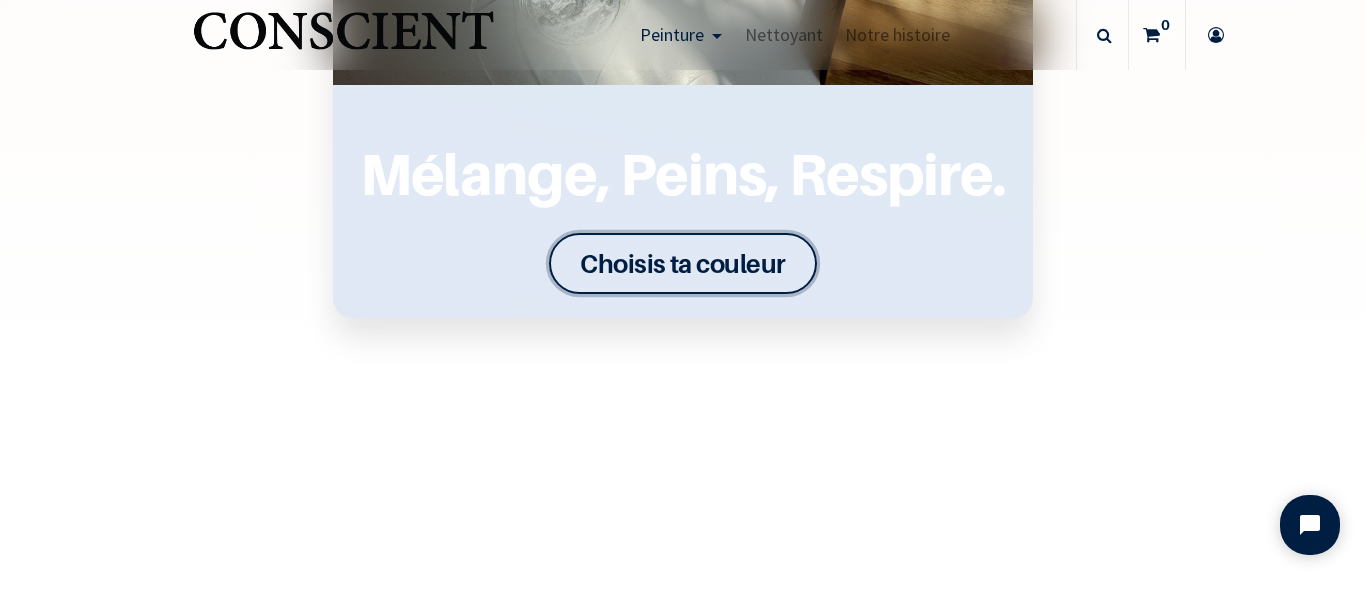 click on "Choisis ta couleur" at bounding box center [683, 263] 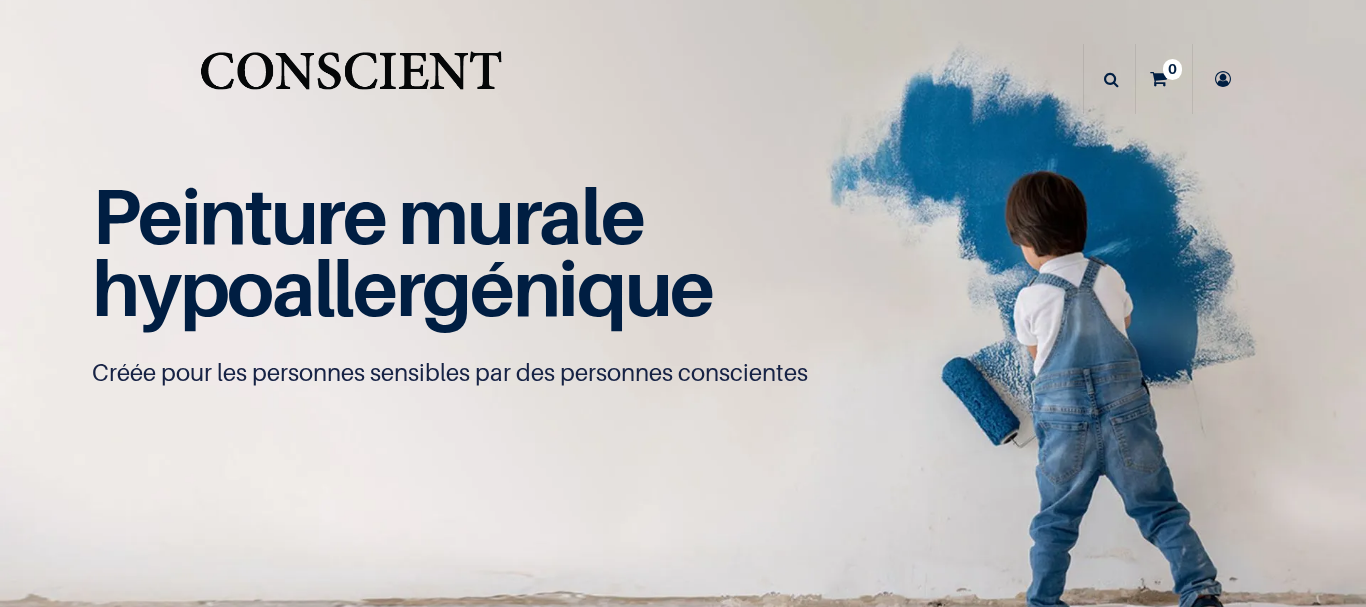 scroll, scrollTop: 0, scrollLeft: 0, axis: both 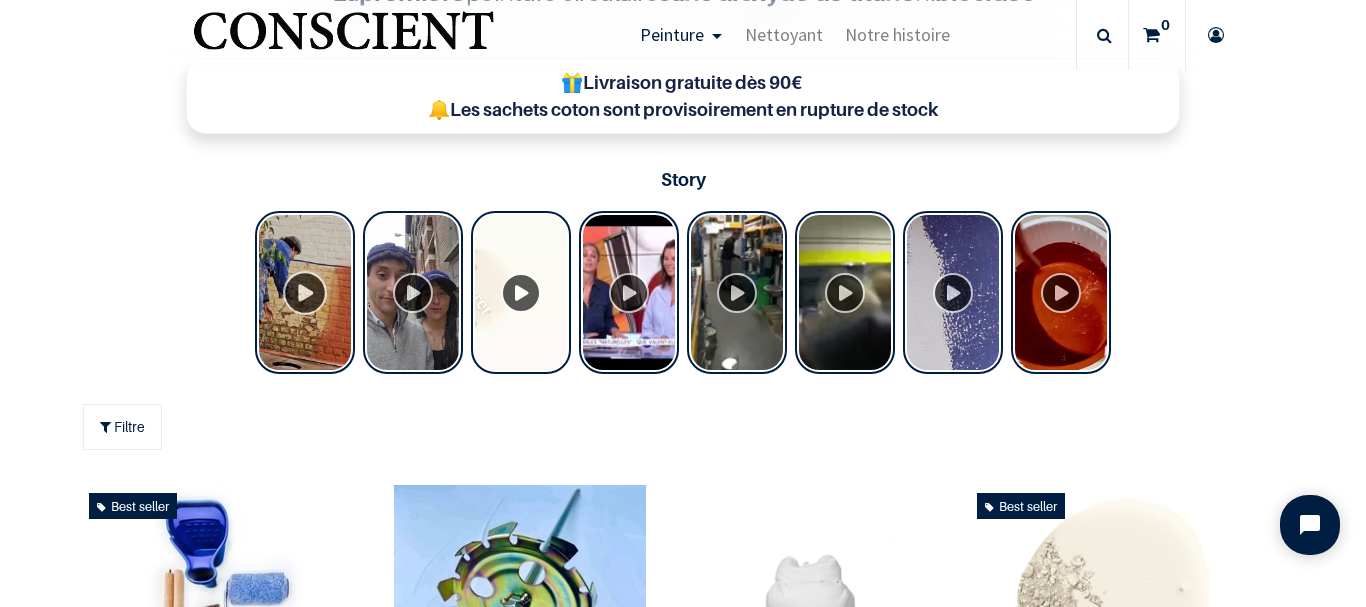 click at bounding box center (305, 292) 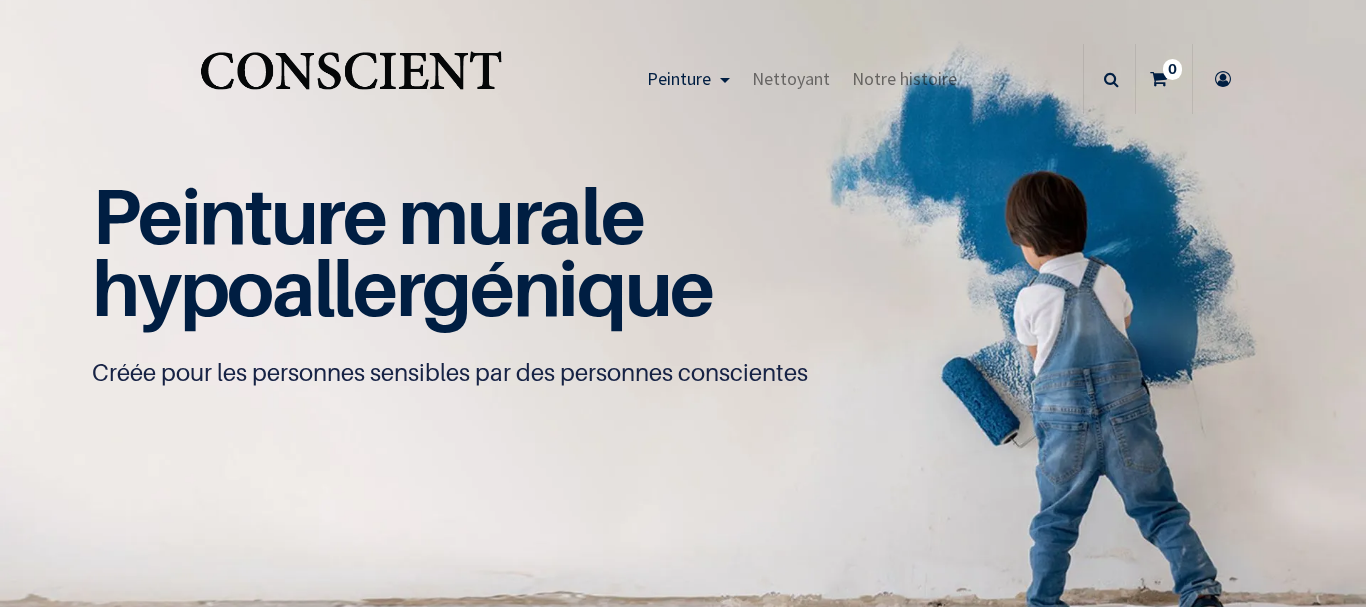 scroll, scrollTop: 0, scrollLeft: 0, axis: both 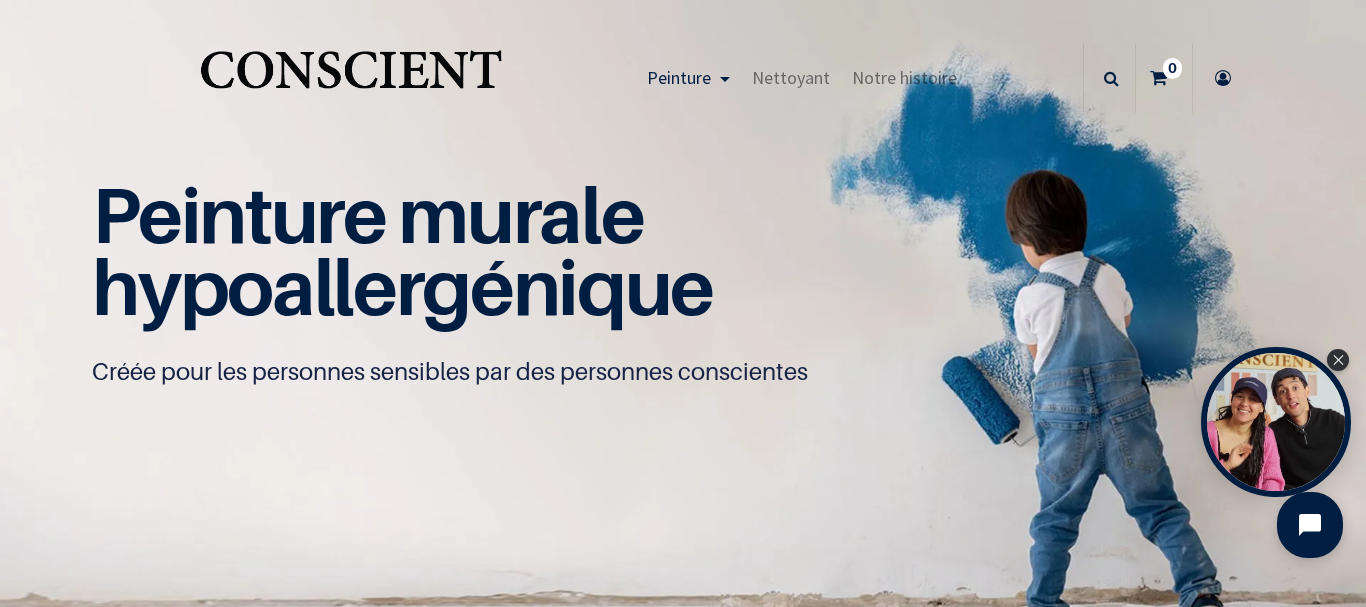 click 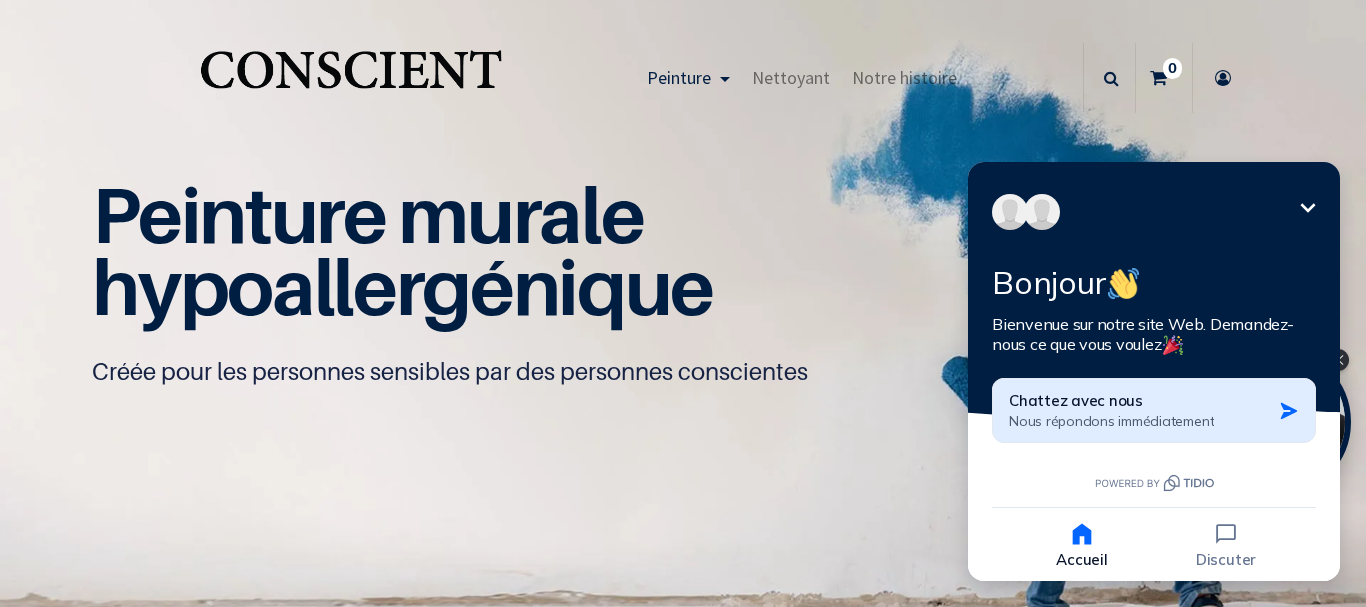 scroll, scrollTop: 101, scrollLeft: 0, axis: vertical 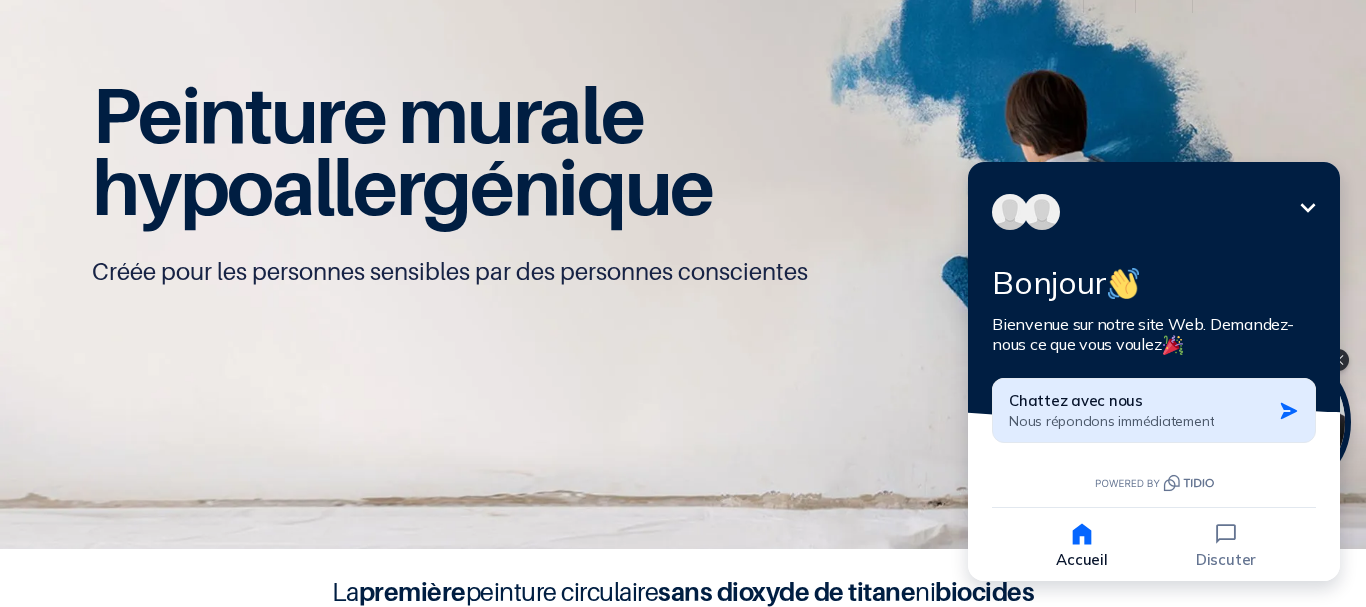 click on "Chattez avec nous Nous répondons immédiatement" at bounding box center (1140, 410) 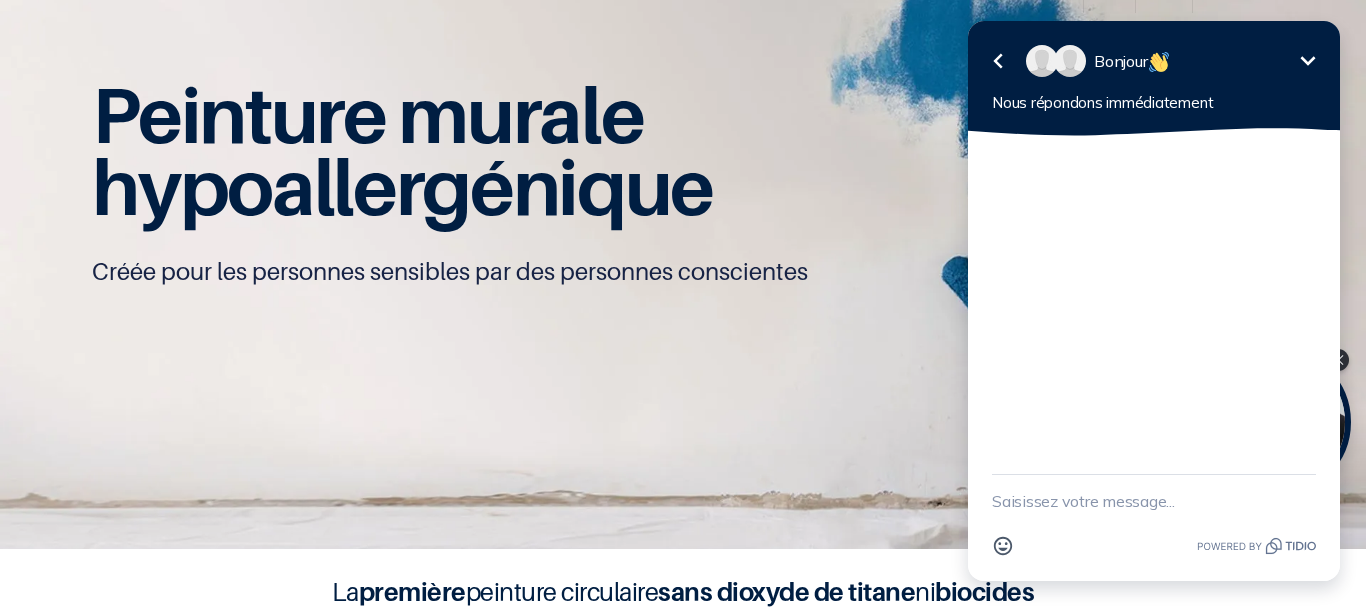 click at bounding box center (1154, 501) 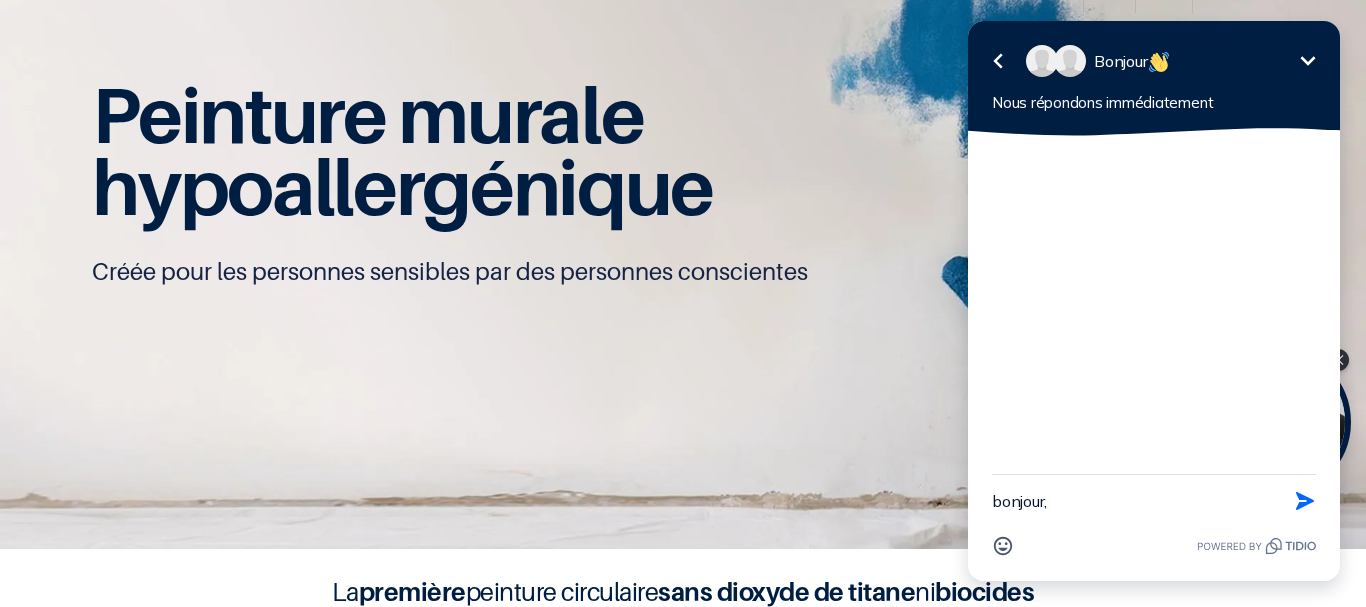 type on "bonjour," 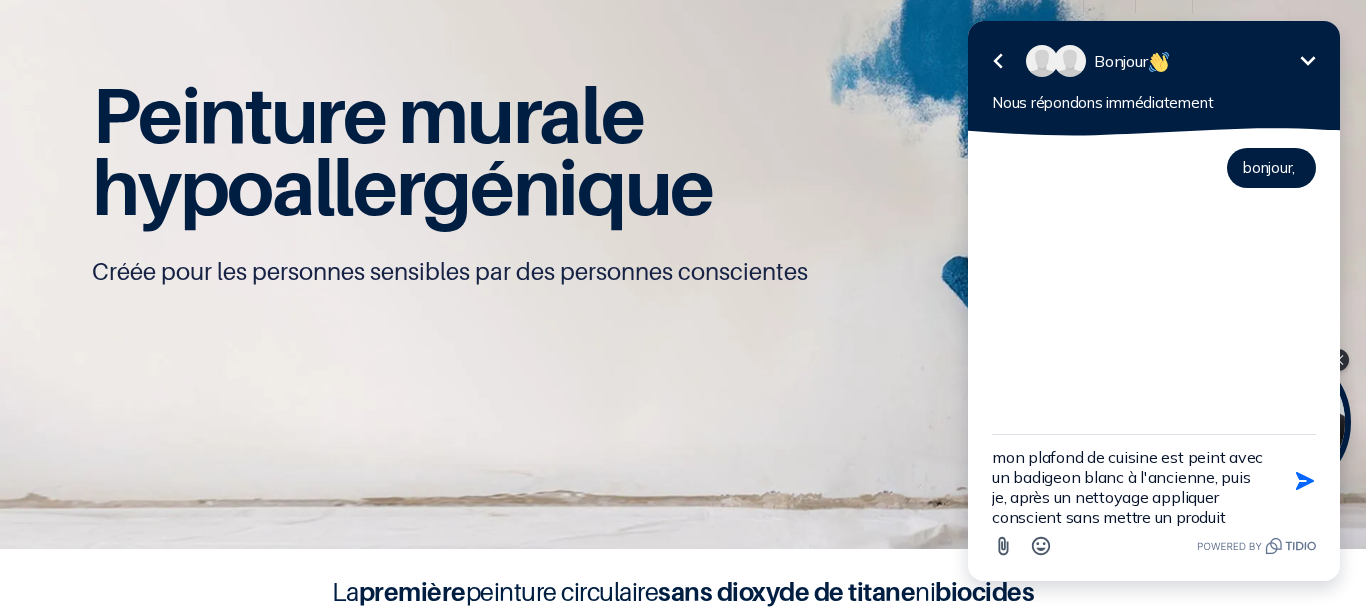 scroll, scrollTop: 24, scrollLeft: 0, axis: vertical 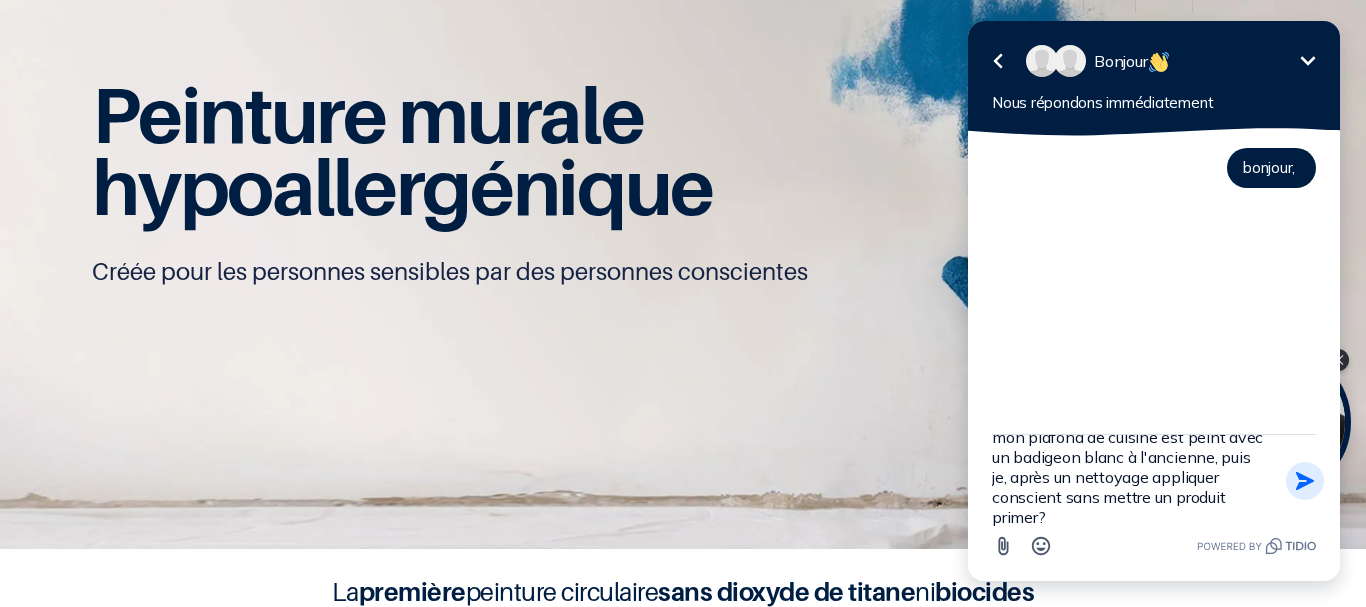 type on "mon plafond de cuisine est peint avec un badigeon blanc à l'ancienne, puis je, après un nettoyage appliquer conscient sans mettre un produit primer?" 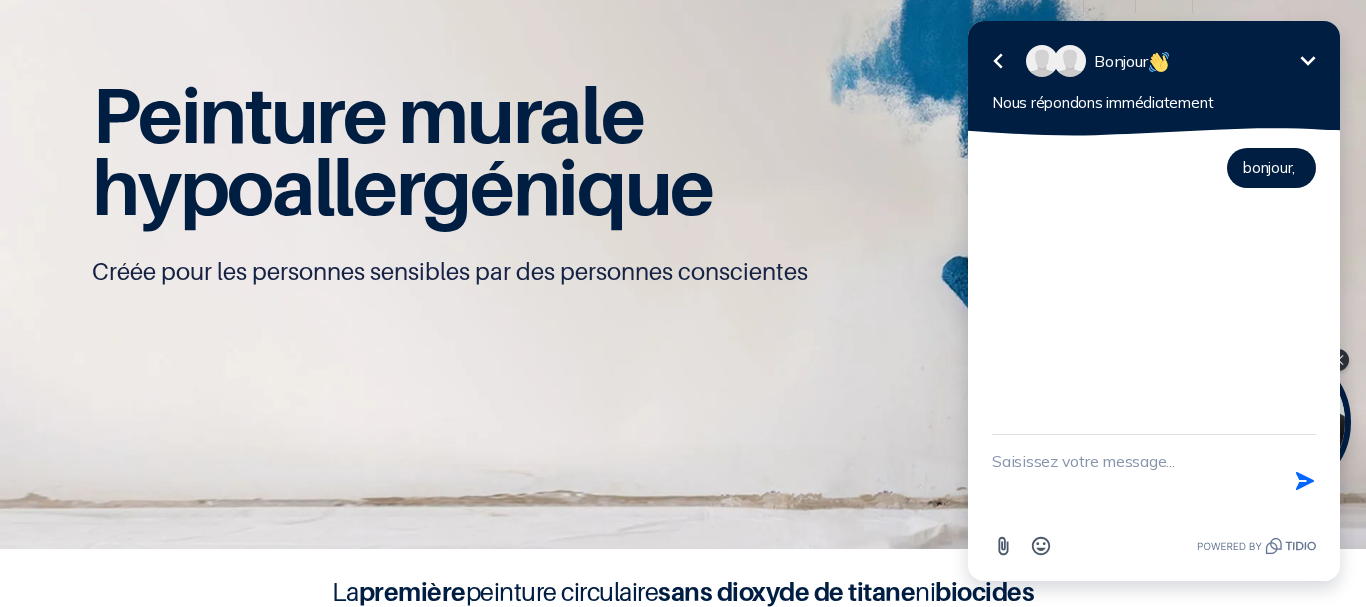 scroll, scrollTop: 0, scrollLeft: 0, axis: both 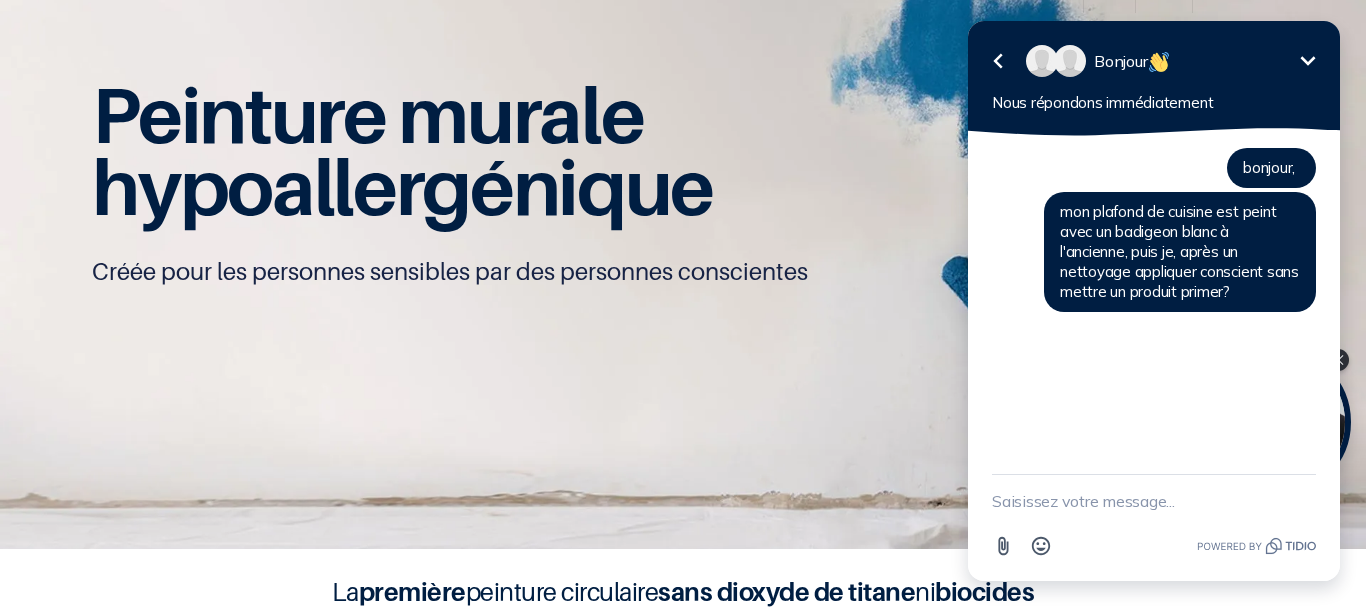 click at bounding box center (1154, 501) 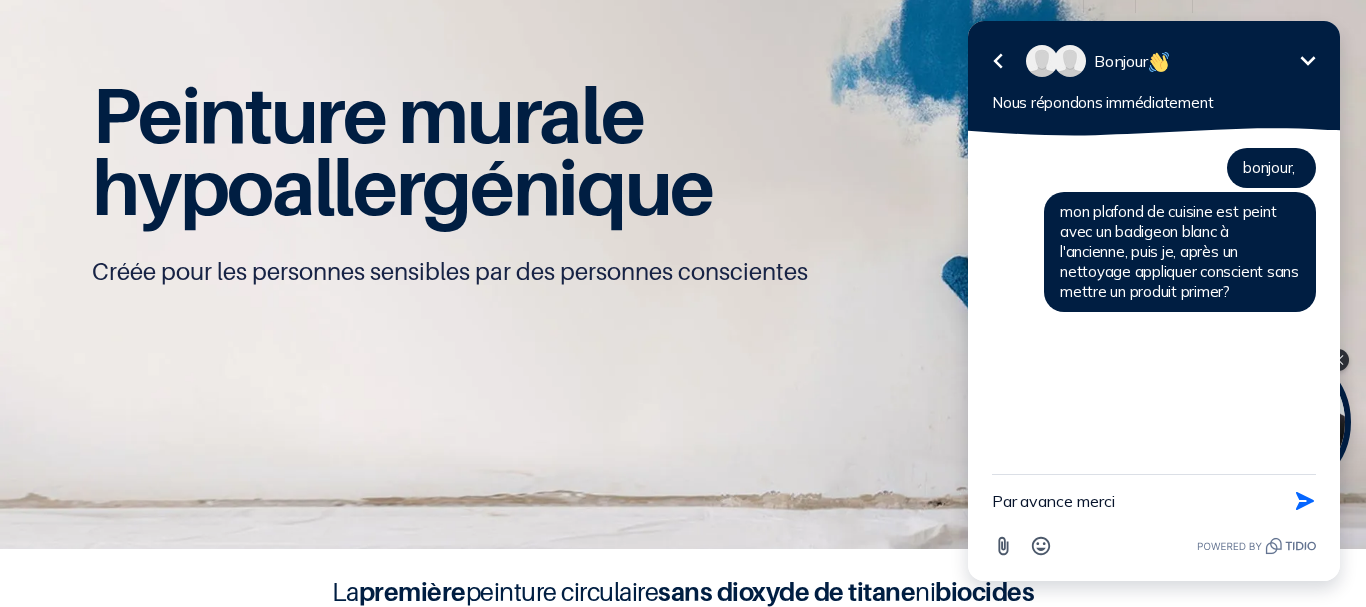 type on "Par avance merci" 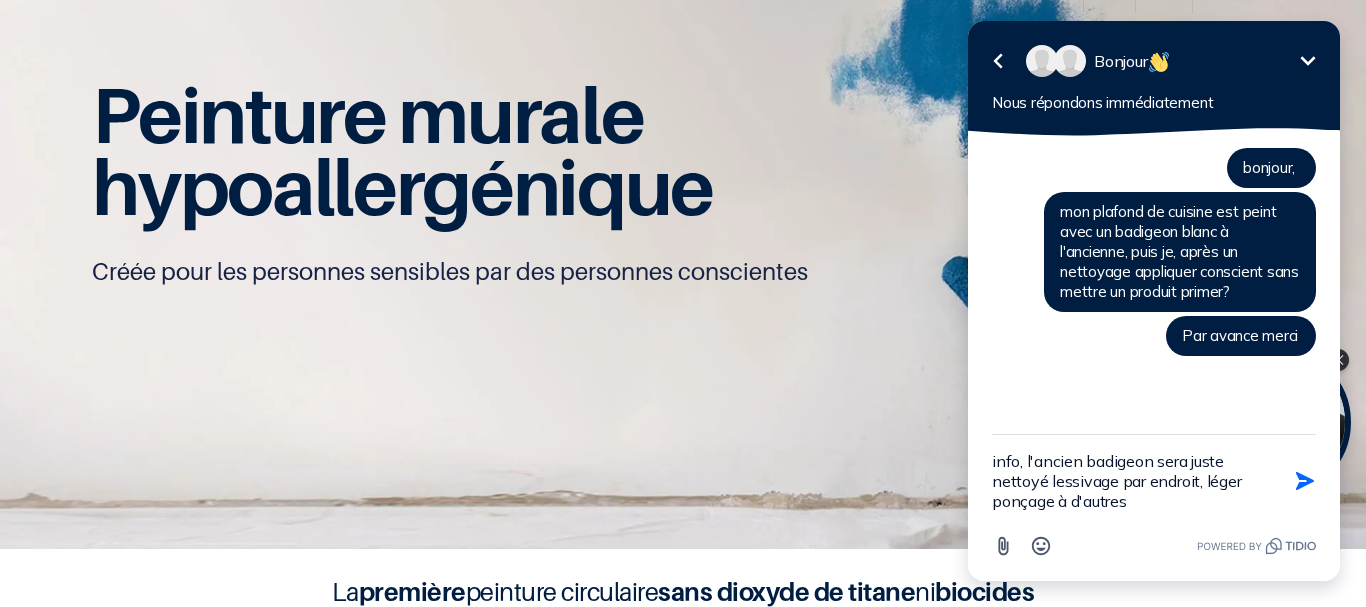 click on "info, l'ancien badigeon sera juste nettoyé lessivage par endroit, léger ponçage à d'autres" at bounding box center (1129, 481) 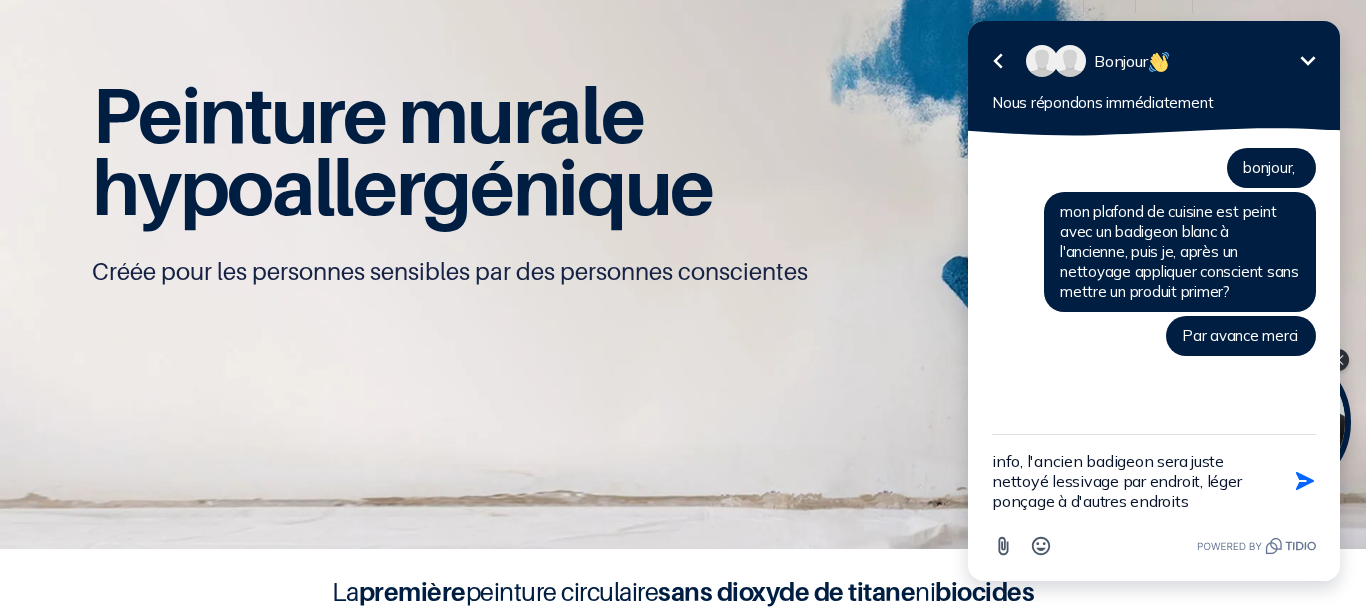 click on "info, l'ancien badigeon sera juste nettoyé lessivage par endroit, léger ponçage à d'autres endroits" at bounding box center [1129, 481] 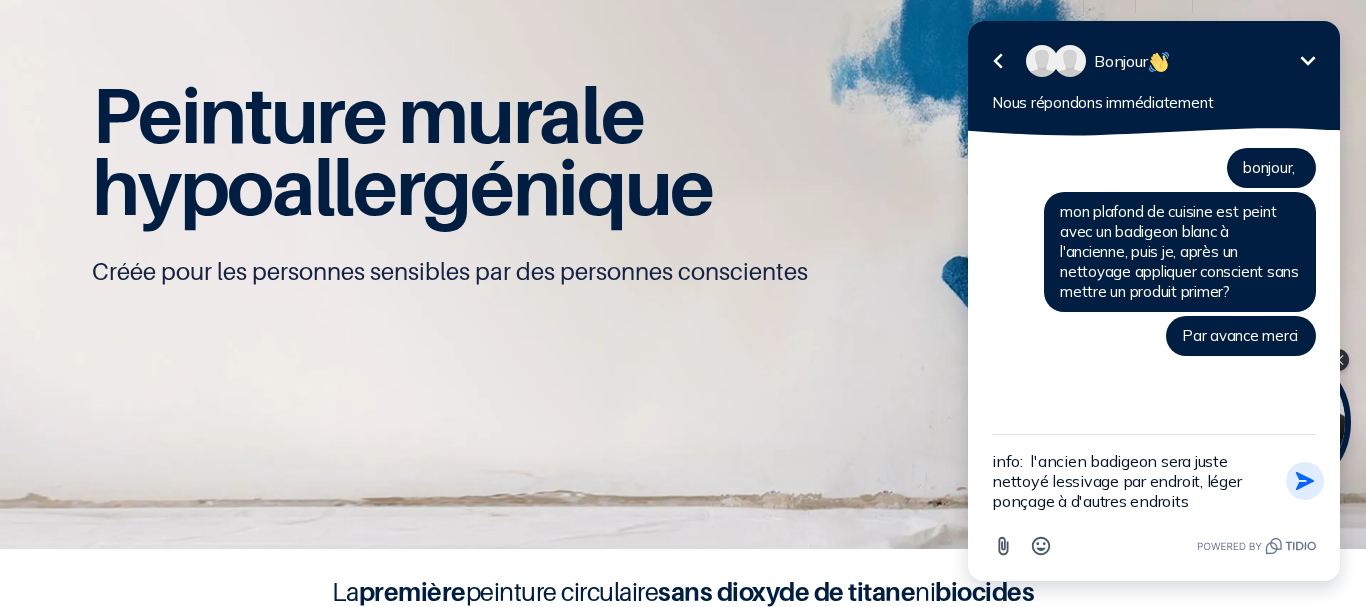 type on "info:  l'ancien badigeon sera juste nettoyé lessivage par endroit, léger ponçage à d'autres endroits" 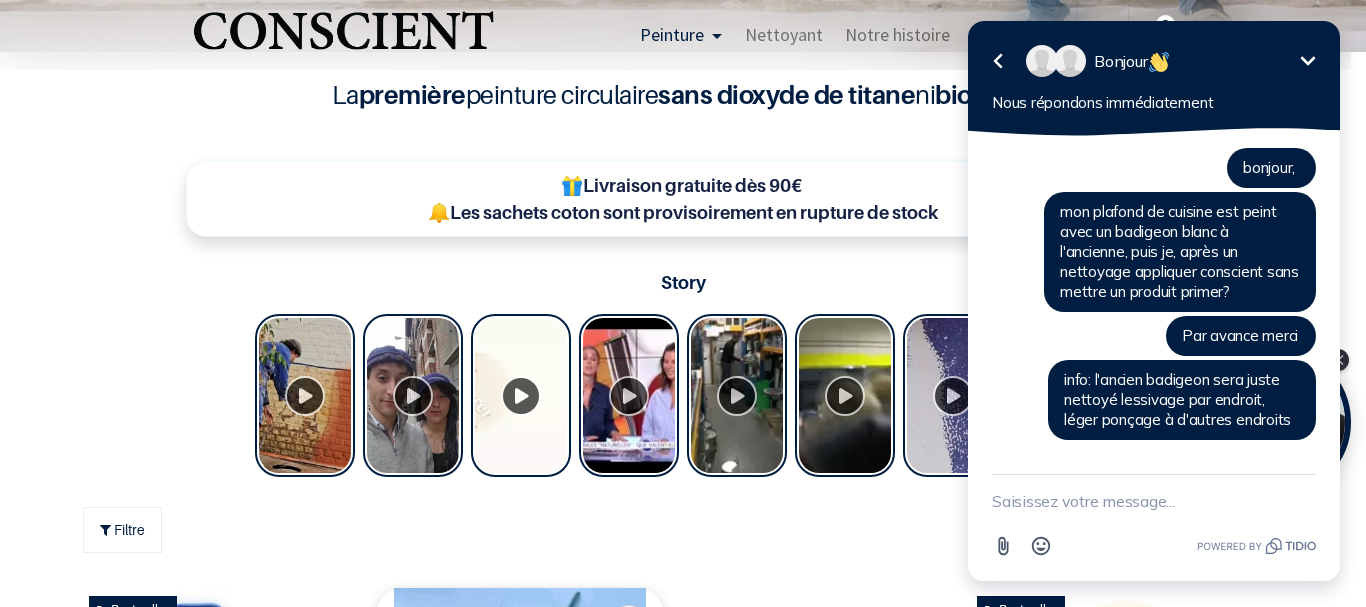 scroll, scrollTop: 701, scrollLeft: 0, axis: vertical 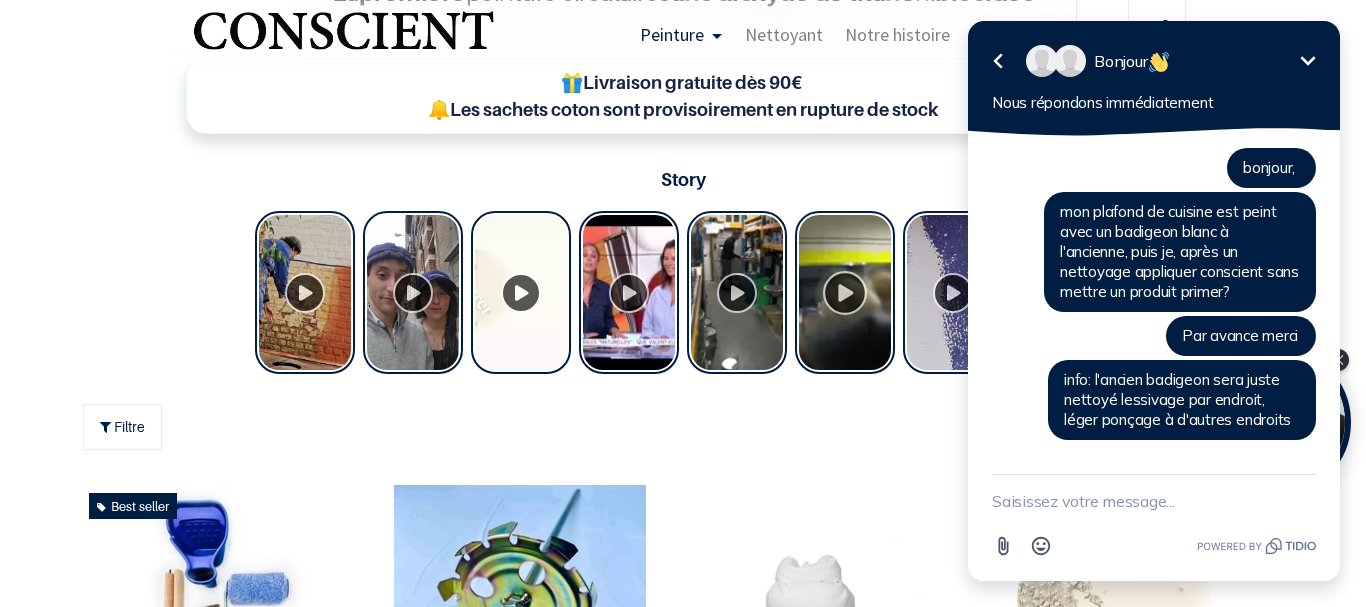 click at bounding box center (845, 292) 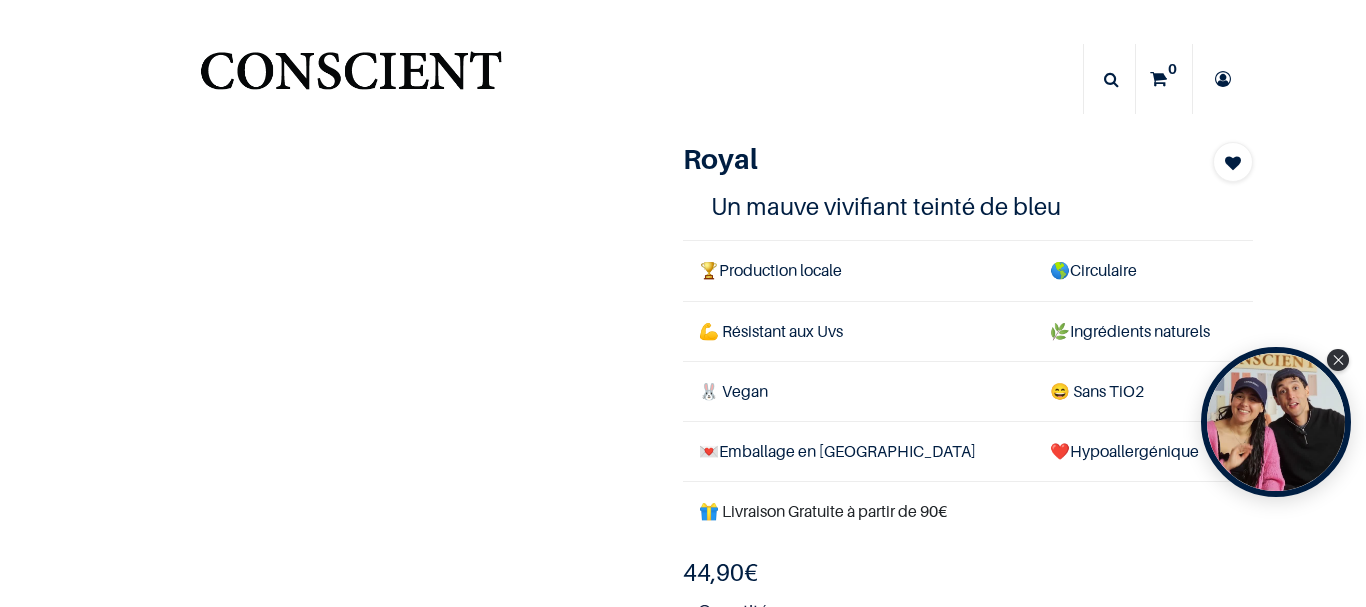 scroll, scrollTop: 0, scrollLeft: 0, axis: both 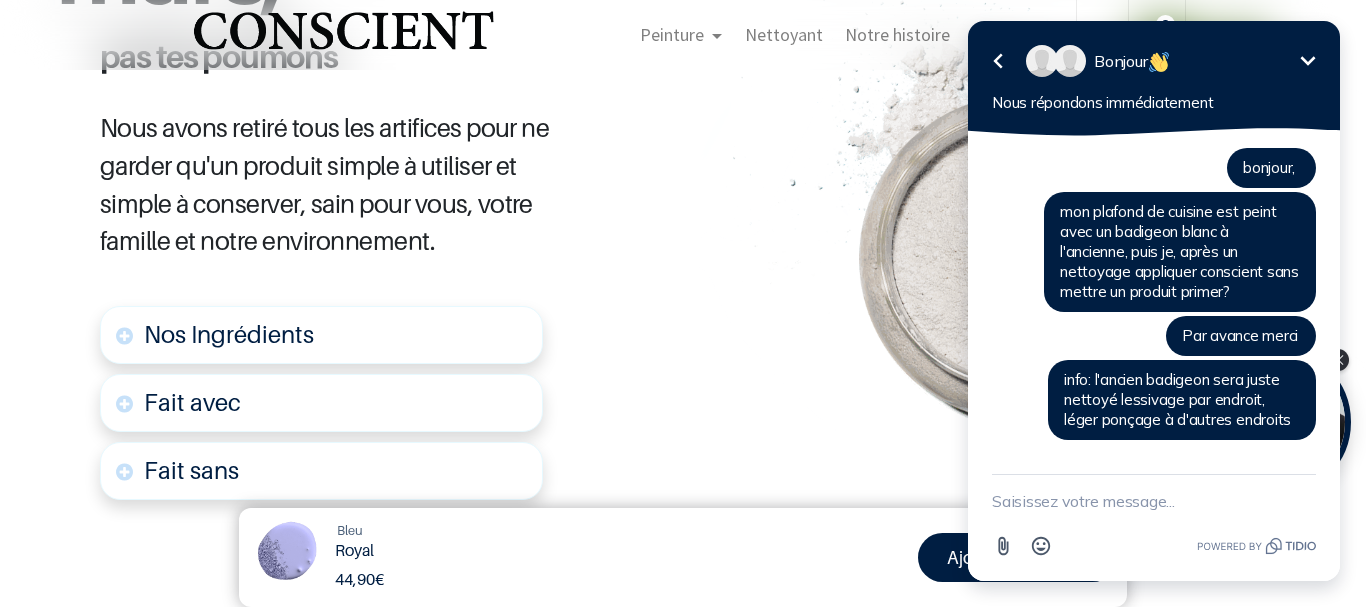click on "Nos Ingrédients" at bounding box center [321, 335] 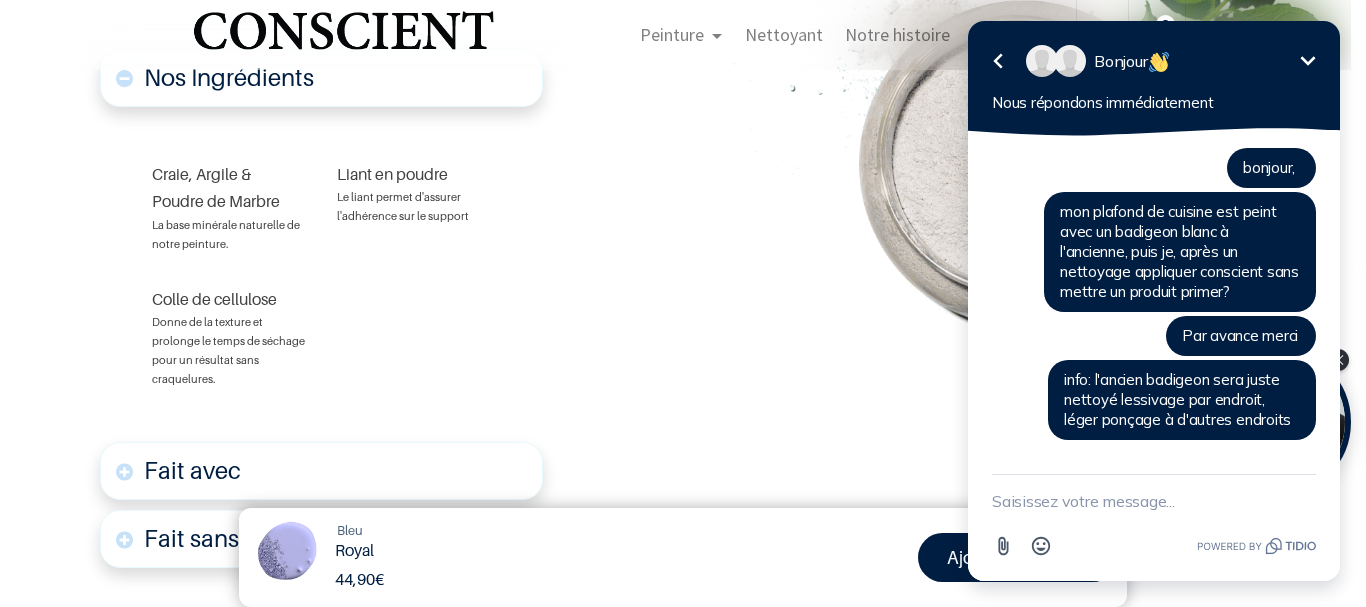 scroll, scrollTop: 1362, scrollLeft: 0, axis: vertical 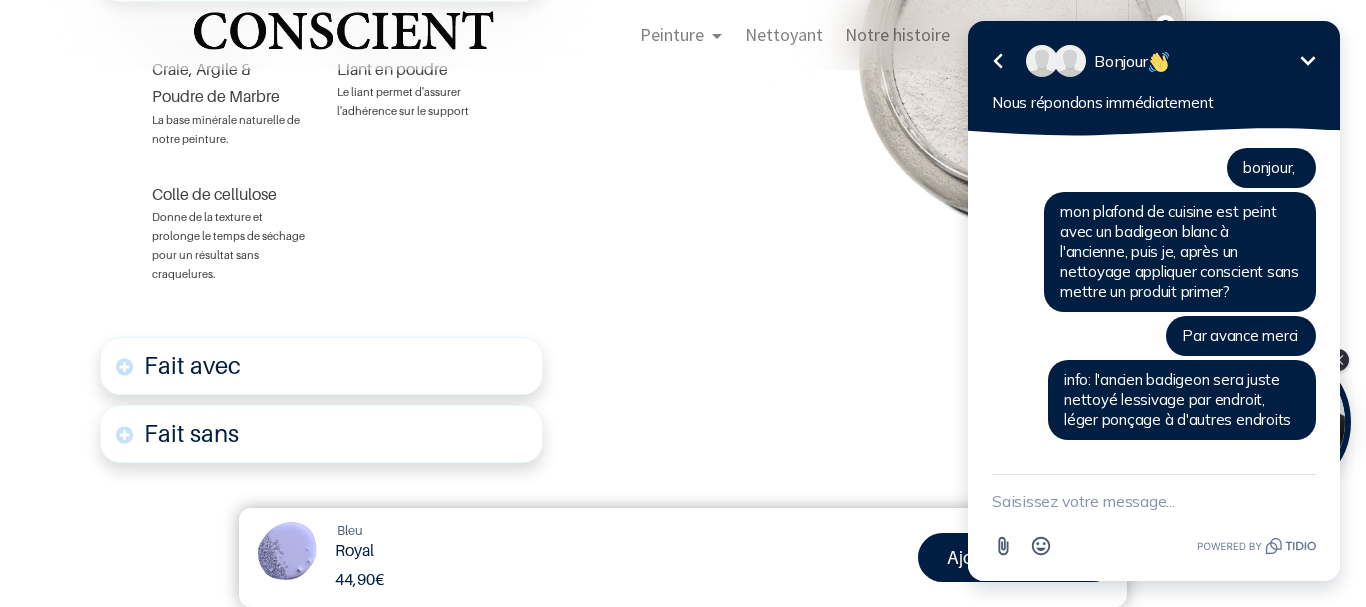 click at bounding box center [1154, 501] 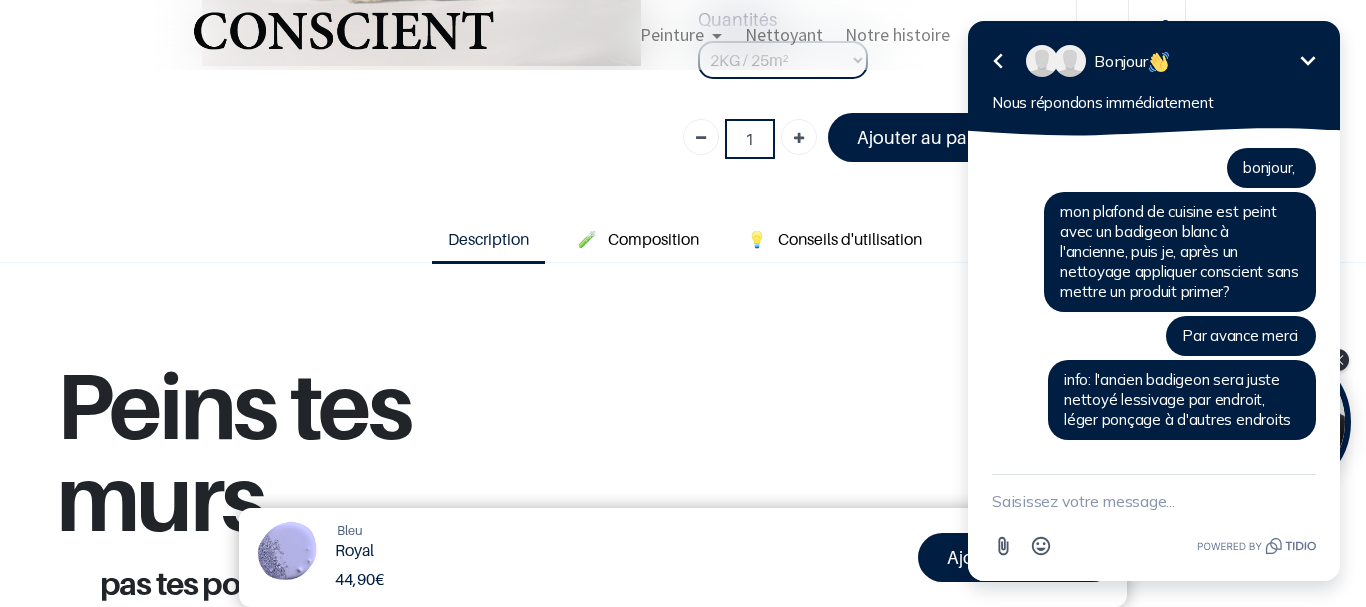 scroll, scrollTop: 462, scrollLeft: 0, axis: vertical 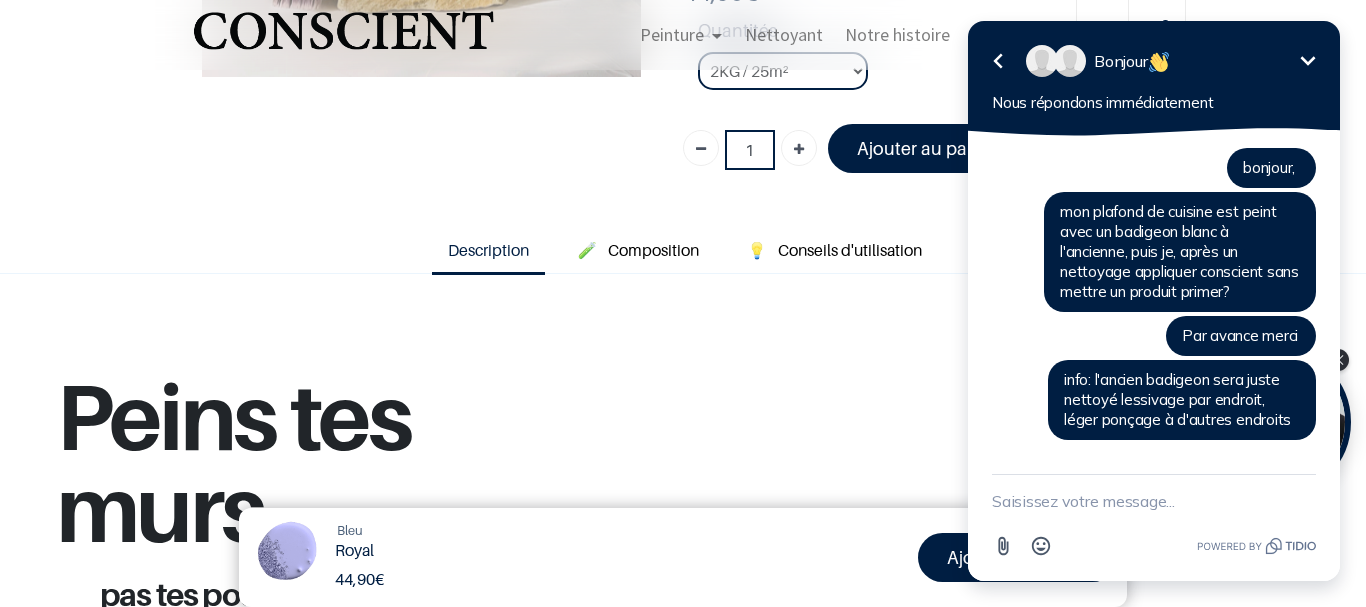 click 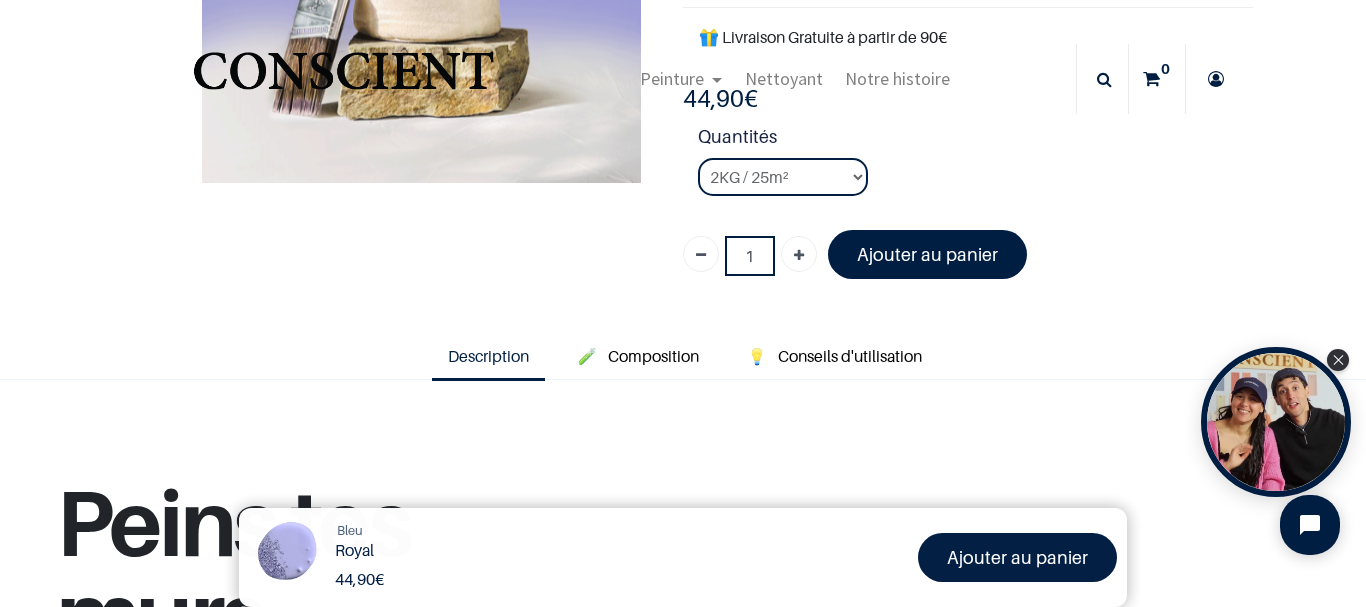 scroll, scrollTop: 262, scrollLeft: 0, axis: vertical 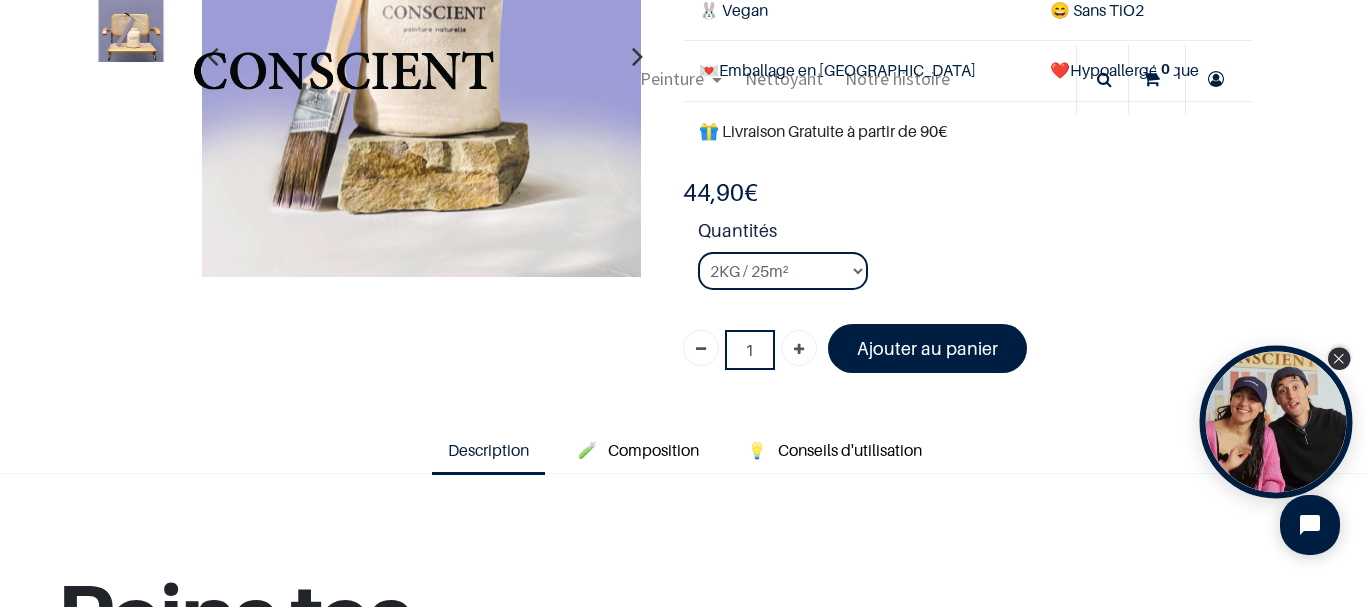 click 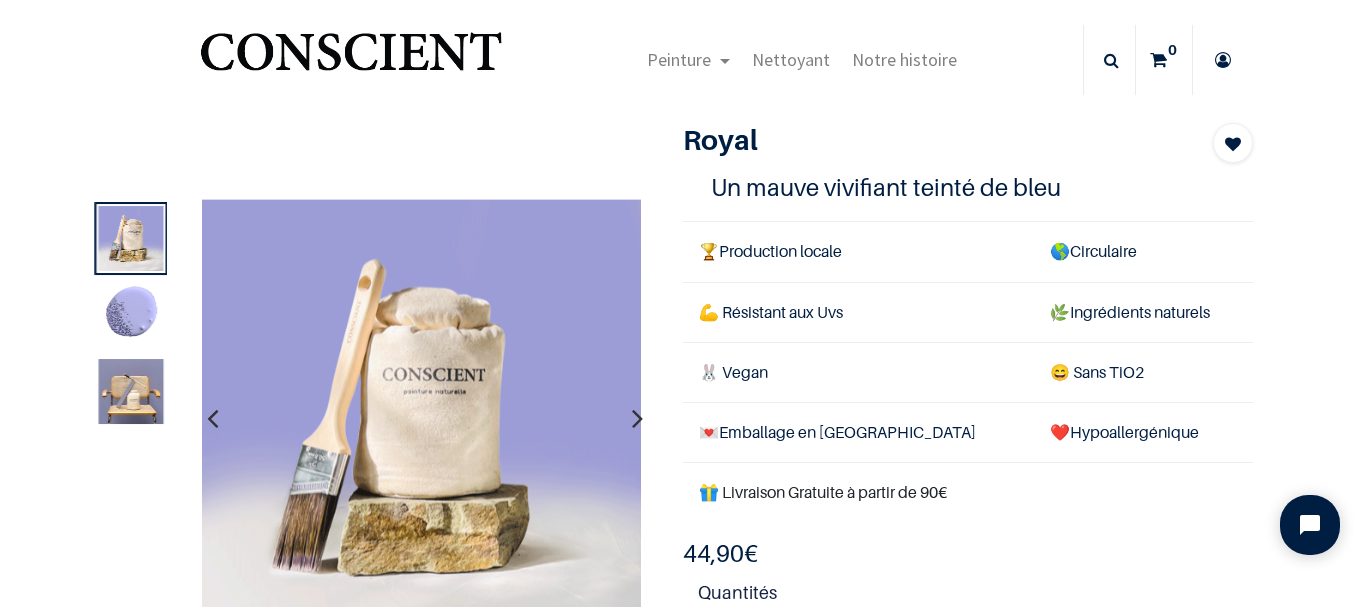 scroll, scrollTop: 0, scrollLeft: 0, axis: both 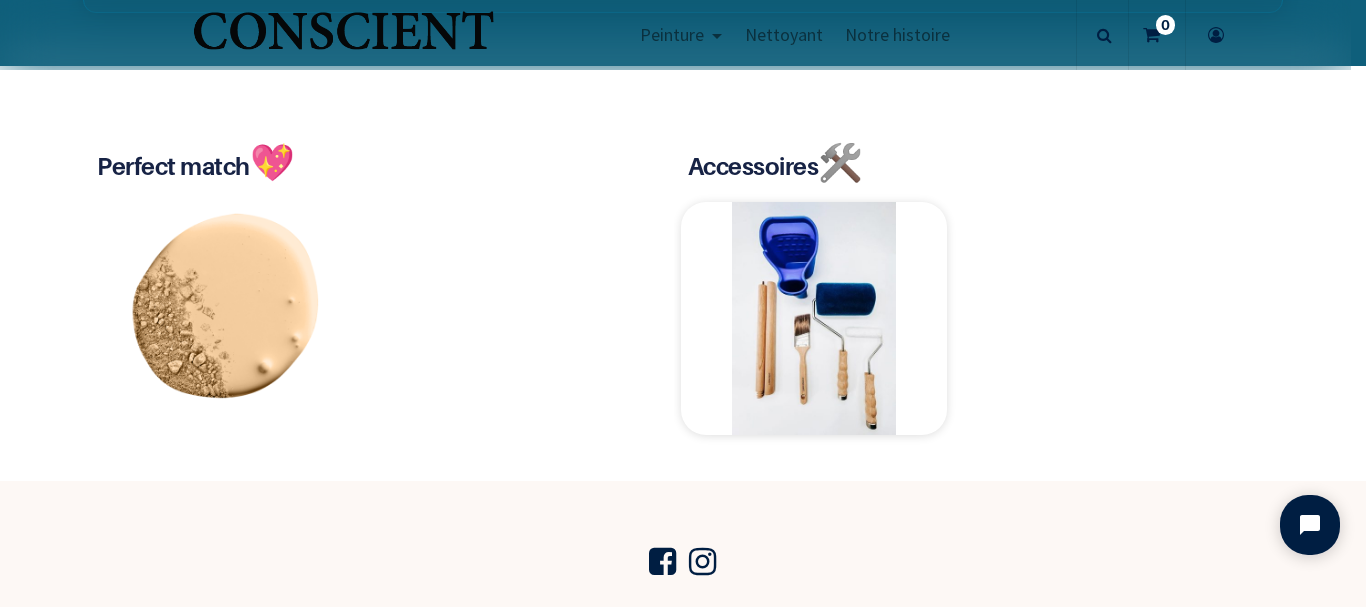click at bounding box center (814, 319) 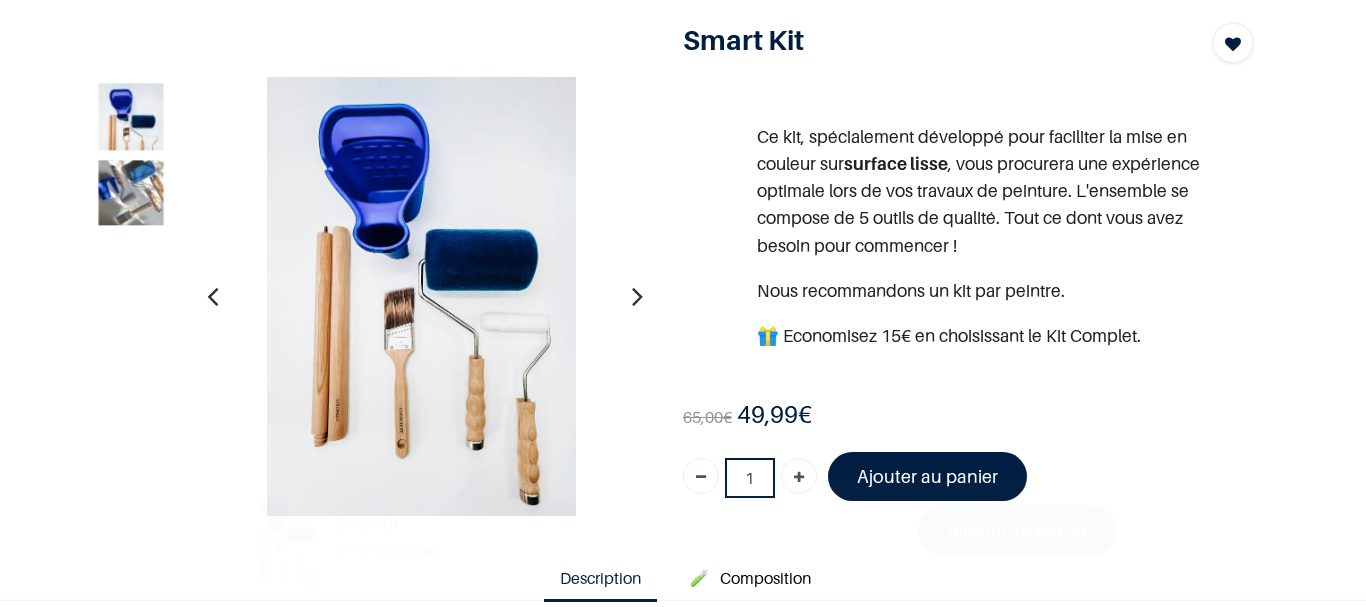 scroll, scrollTop: 0, scrollLeft: 0, axis: both 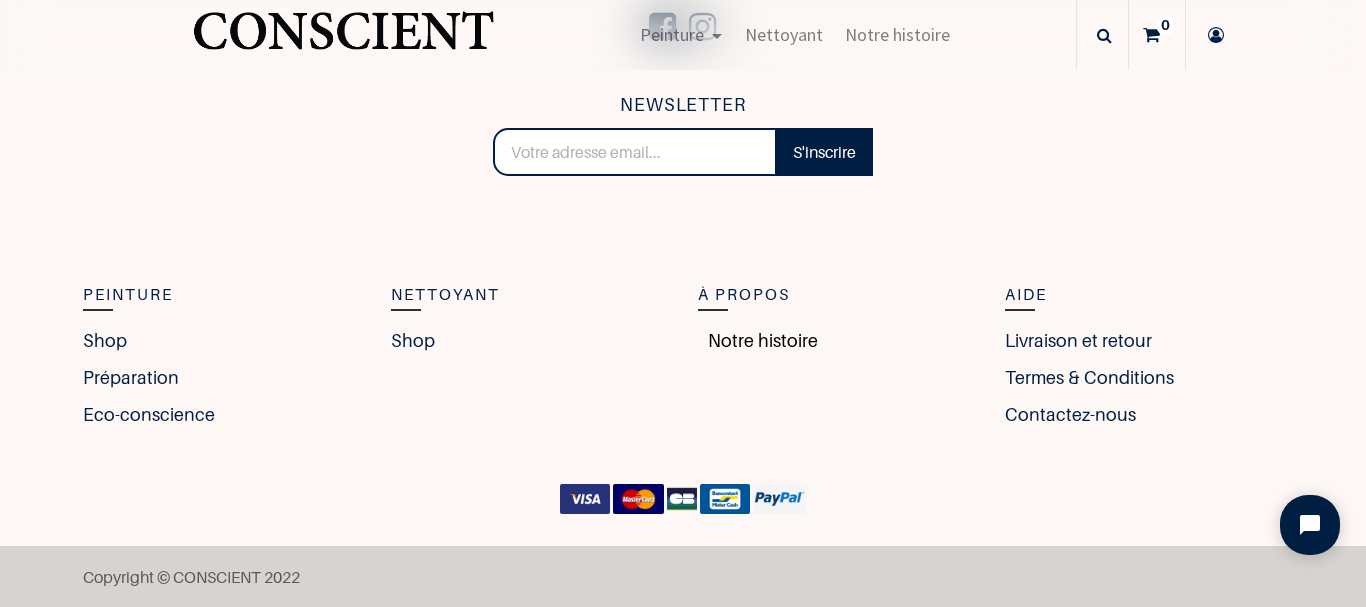 click on "Notre histoire" at bounding box center (758, 340) 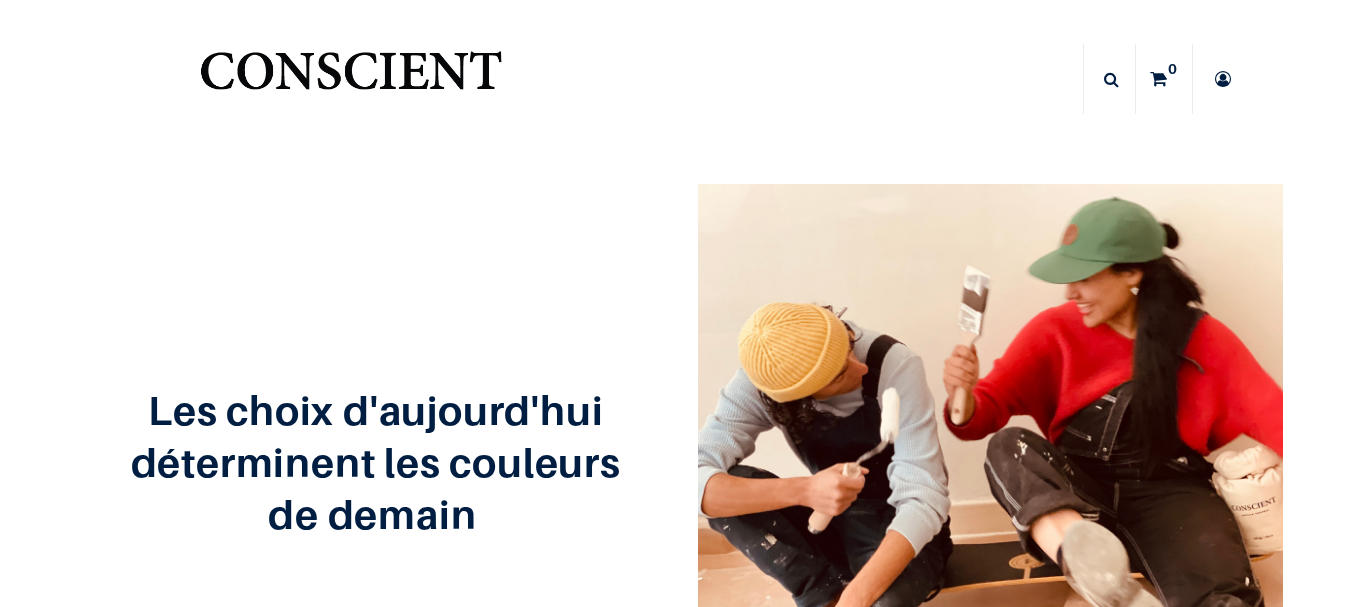 scroll, scrollTop: 0, scrollLeft: 0, axis: both 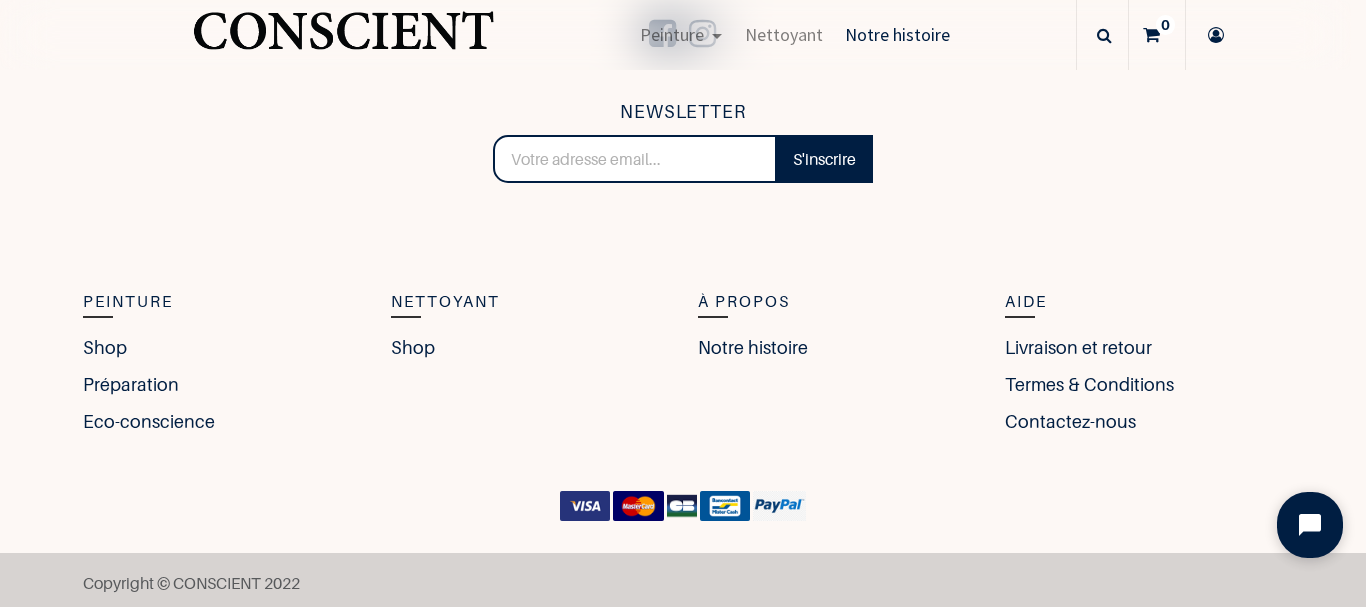 click 